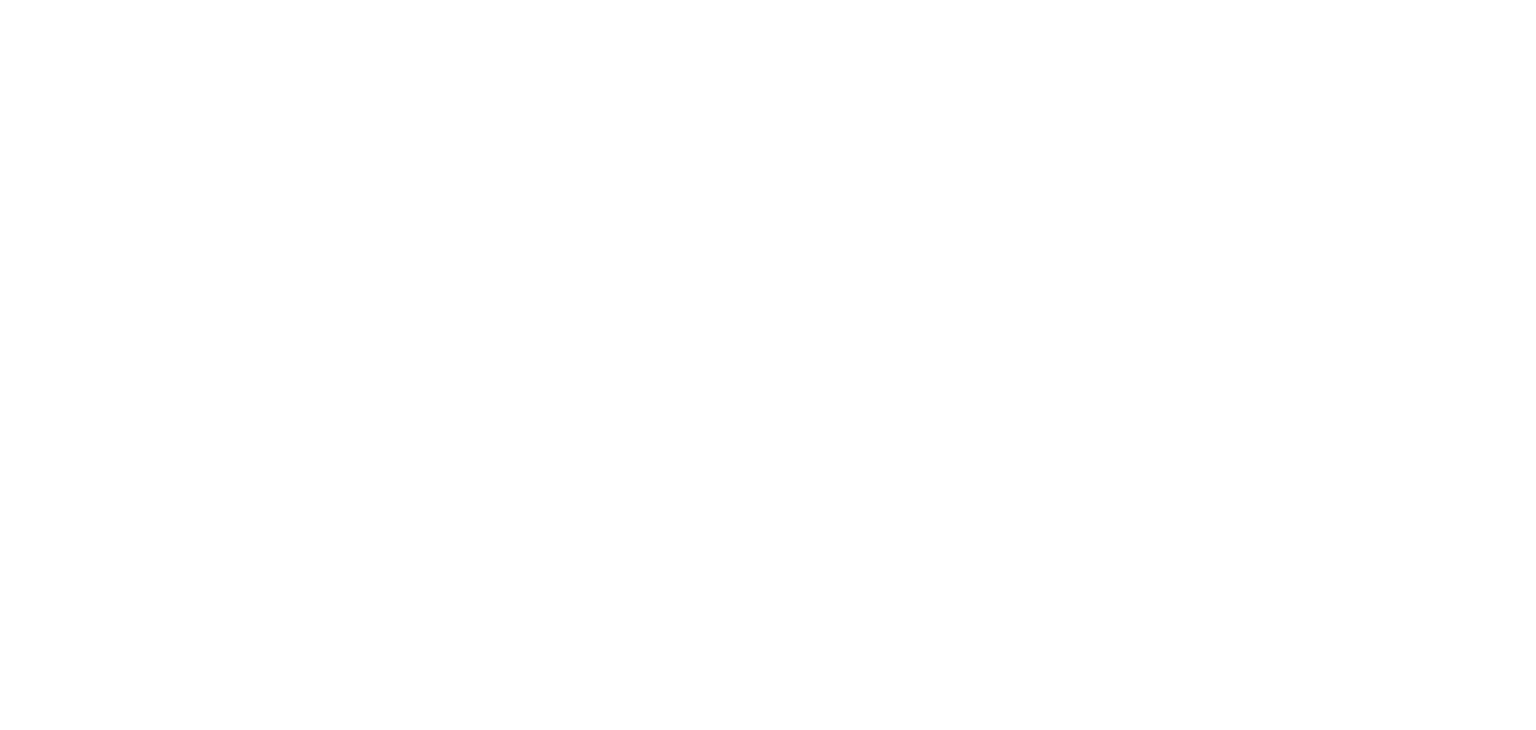 scroll, scrollTop: 0, scrollLeft: 0, axis: both 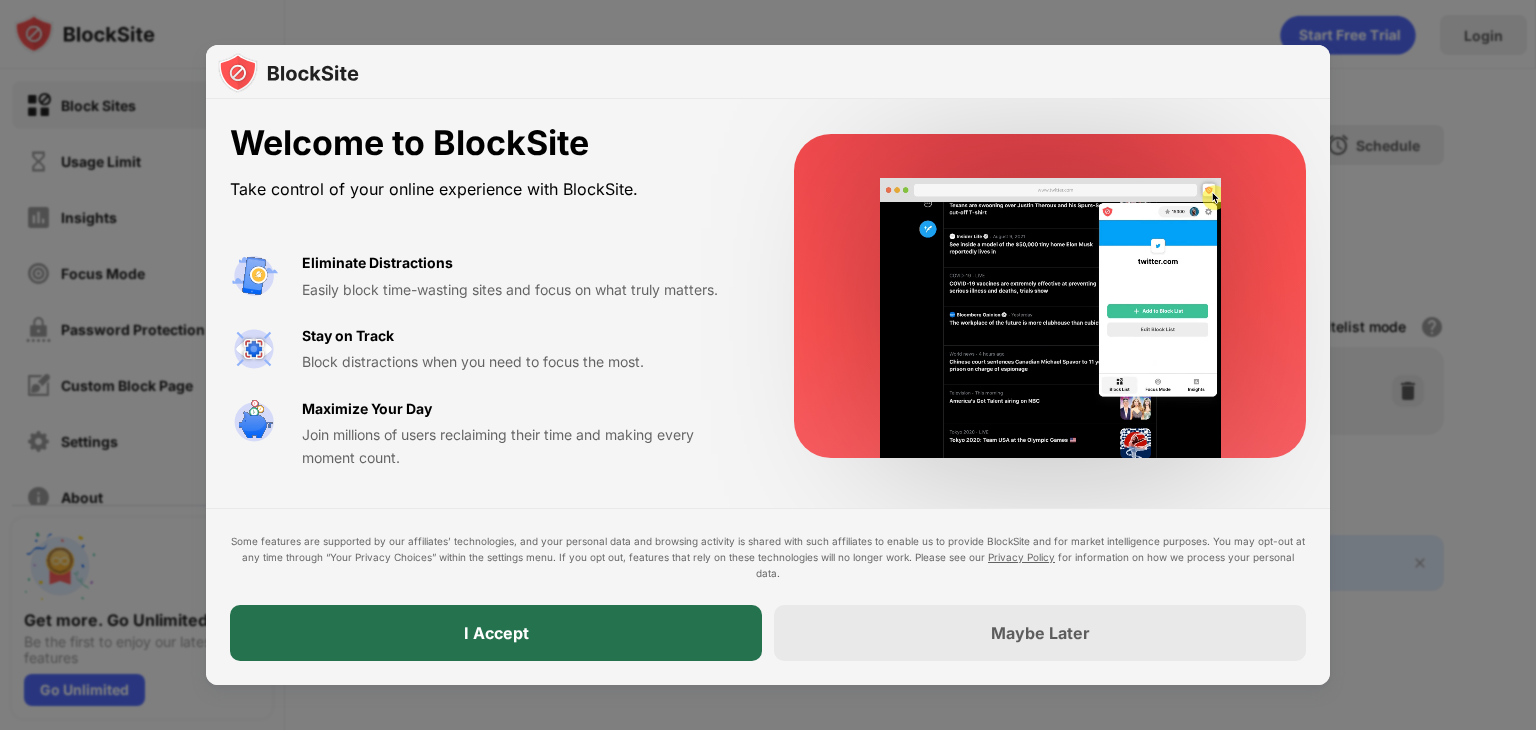 click on "I Accept" at bounding box center (496, 633) 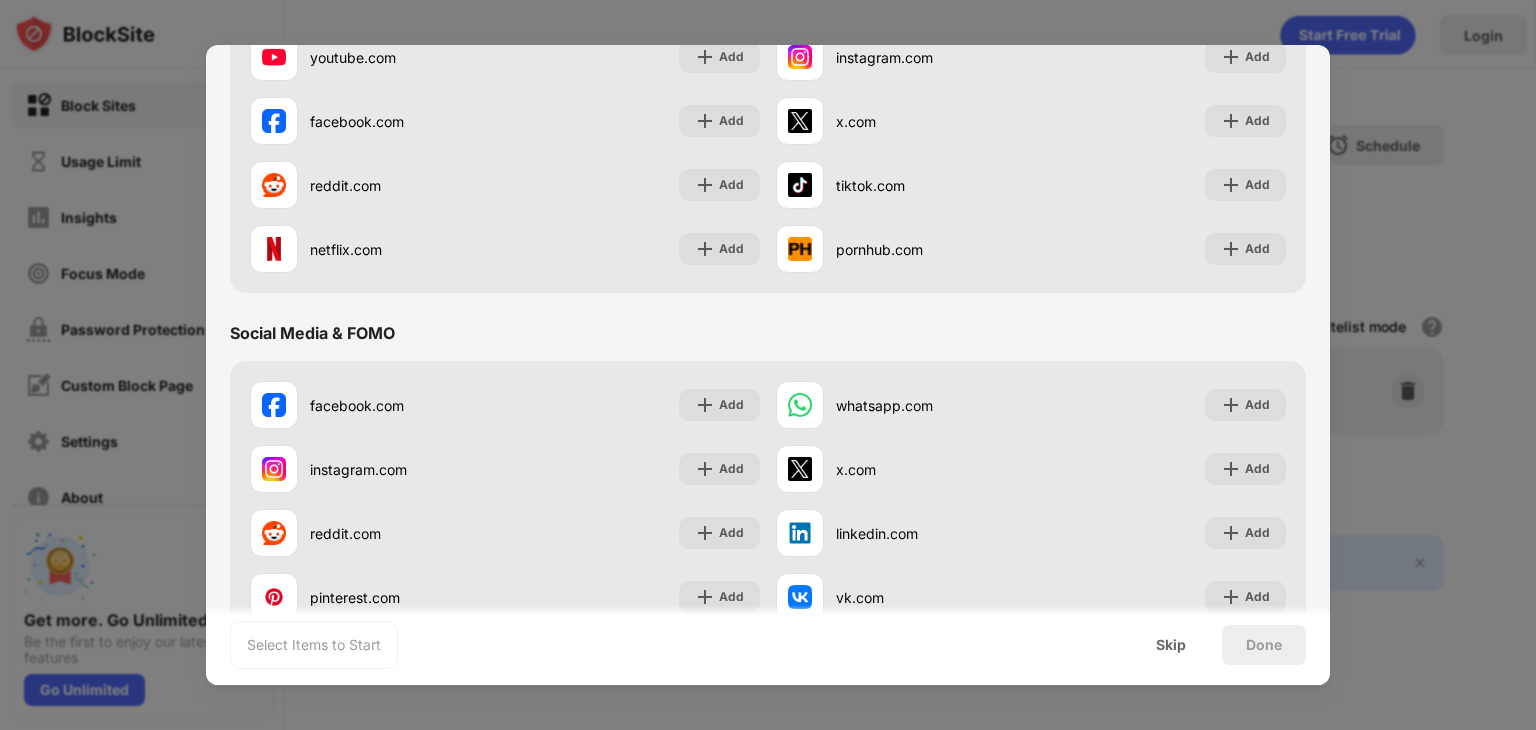 scroll, scrollTop: 0, scrollLeft: 0, axis: both 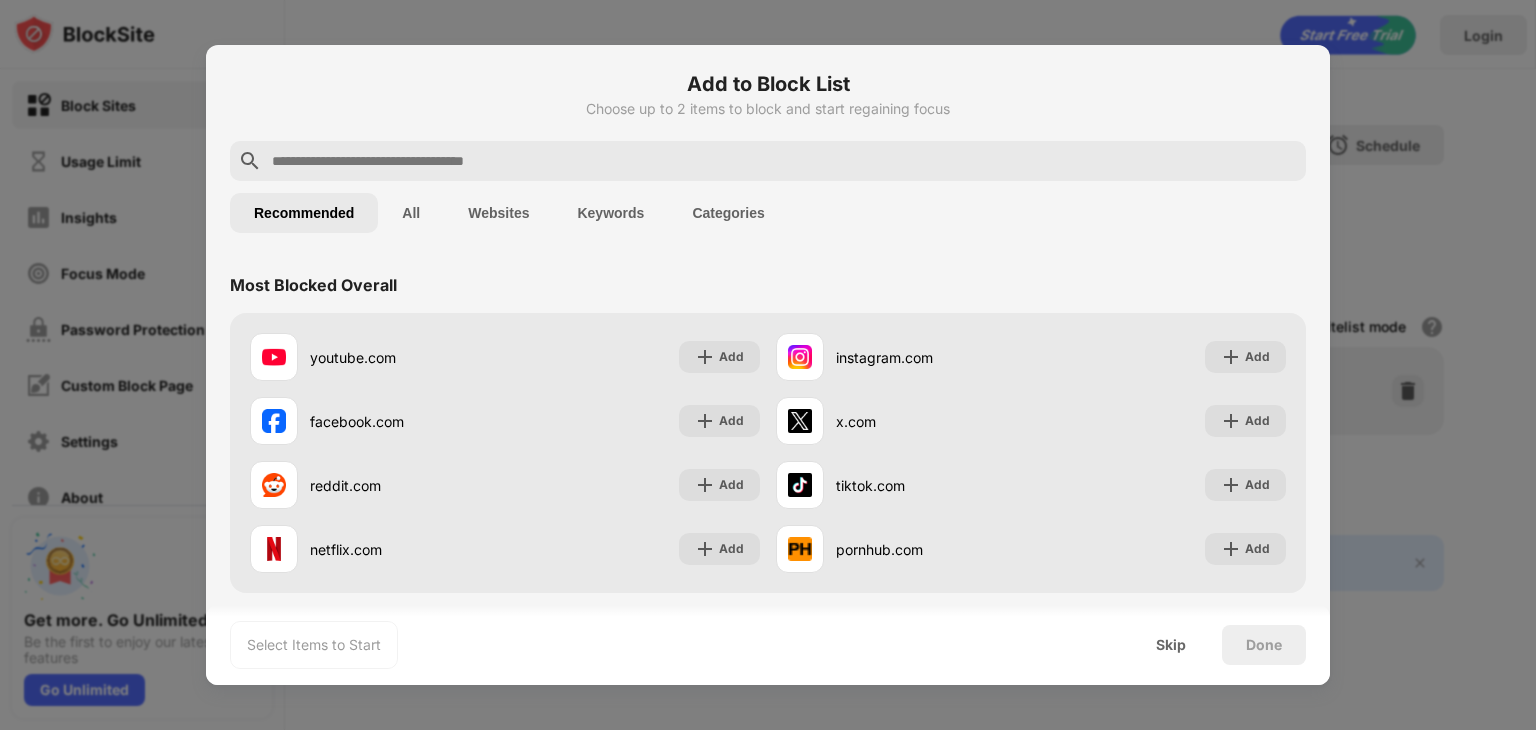 click on "Websites" at bounding box center (498, 213) 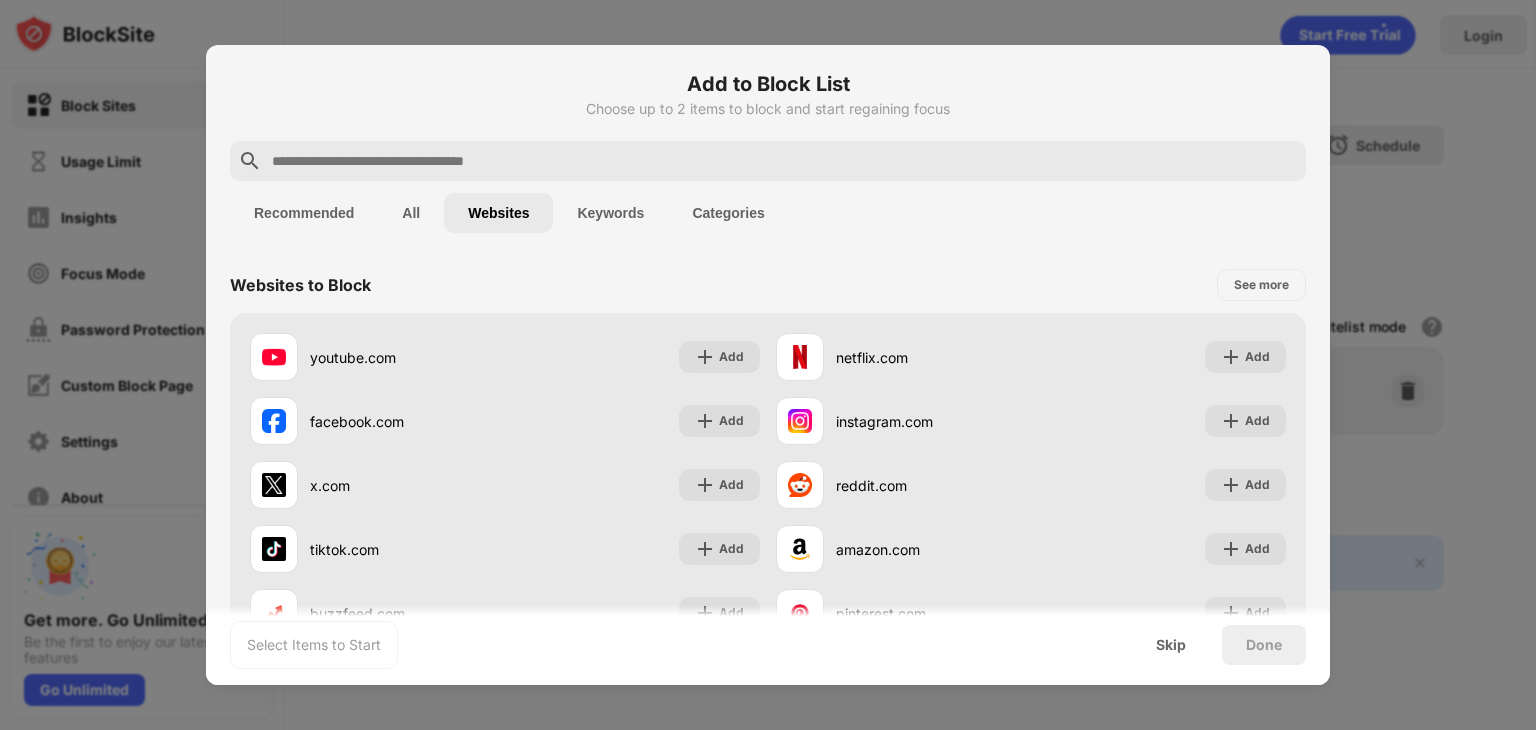 click at bounding box center (784, 161) 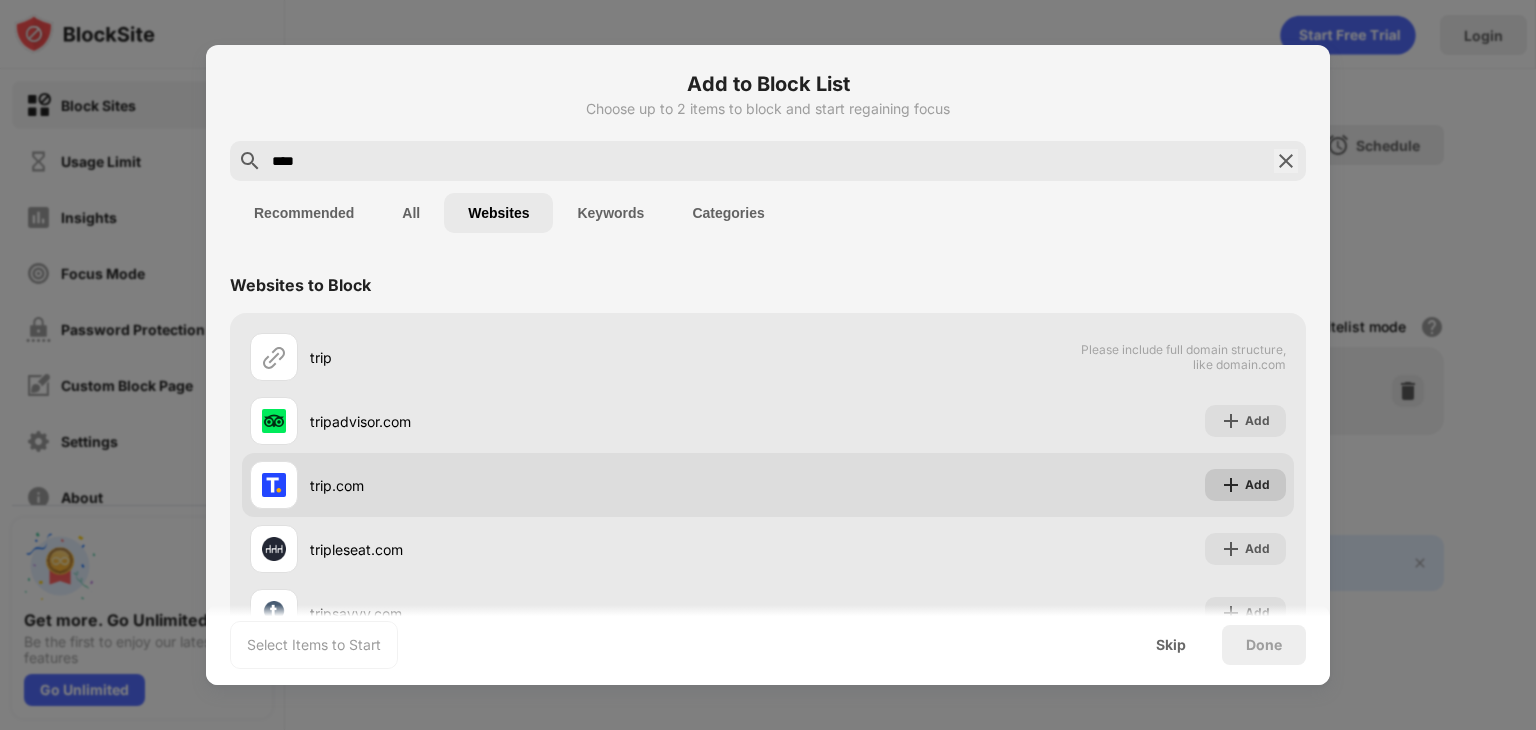 type on "****" 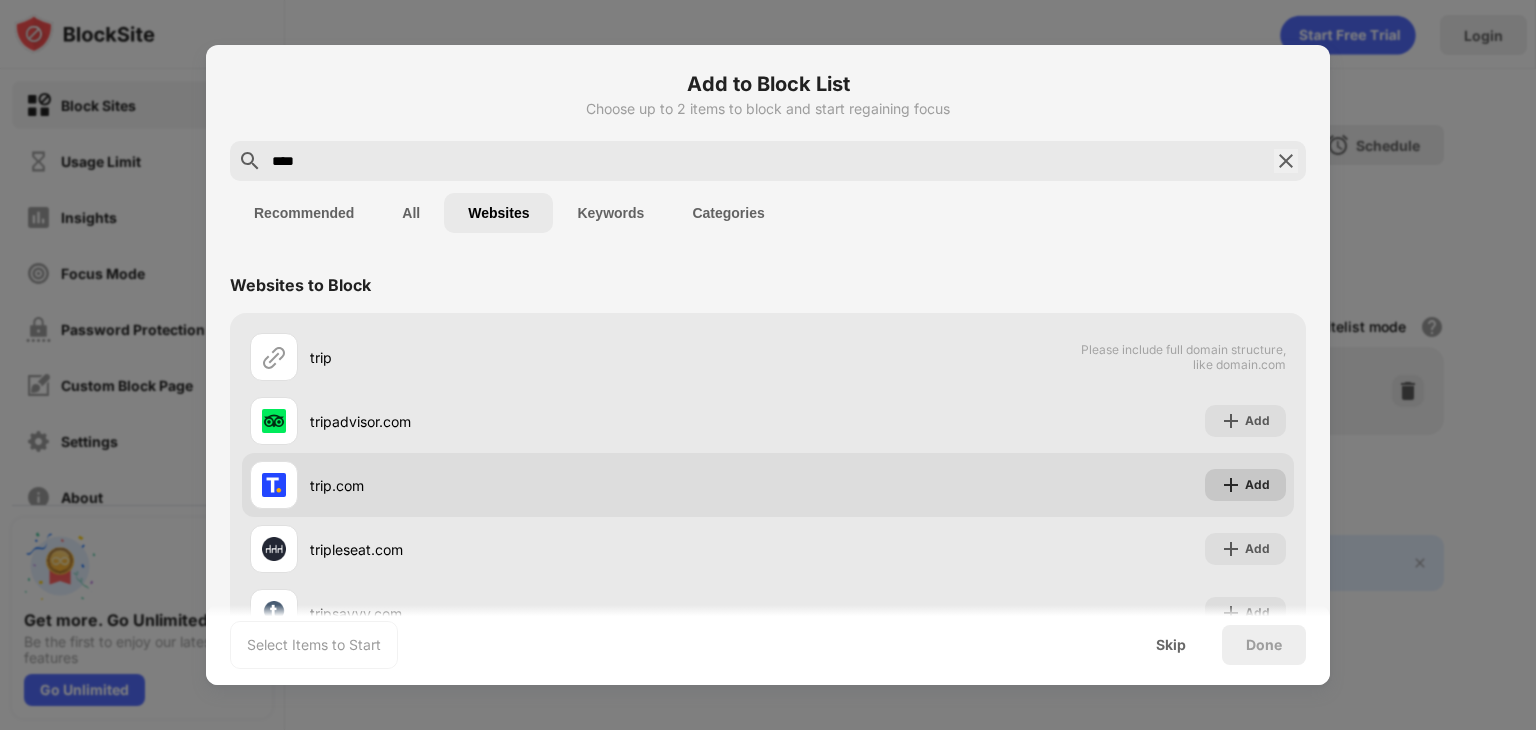 click on "Add" at bounding box center (1257, 485) 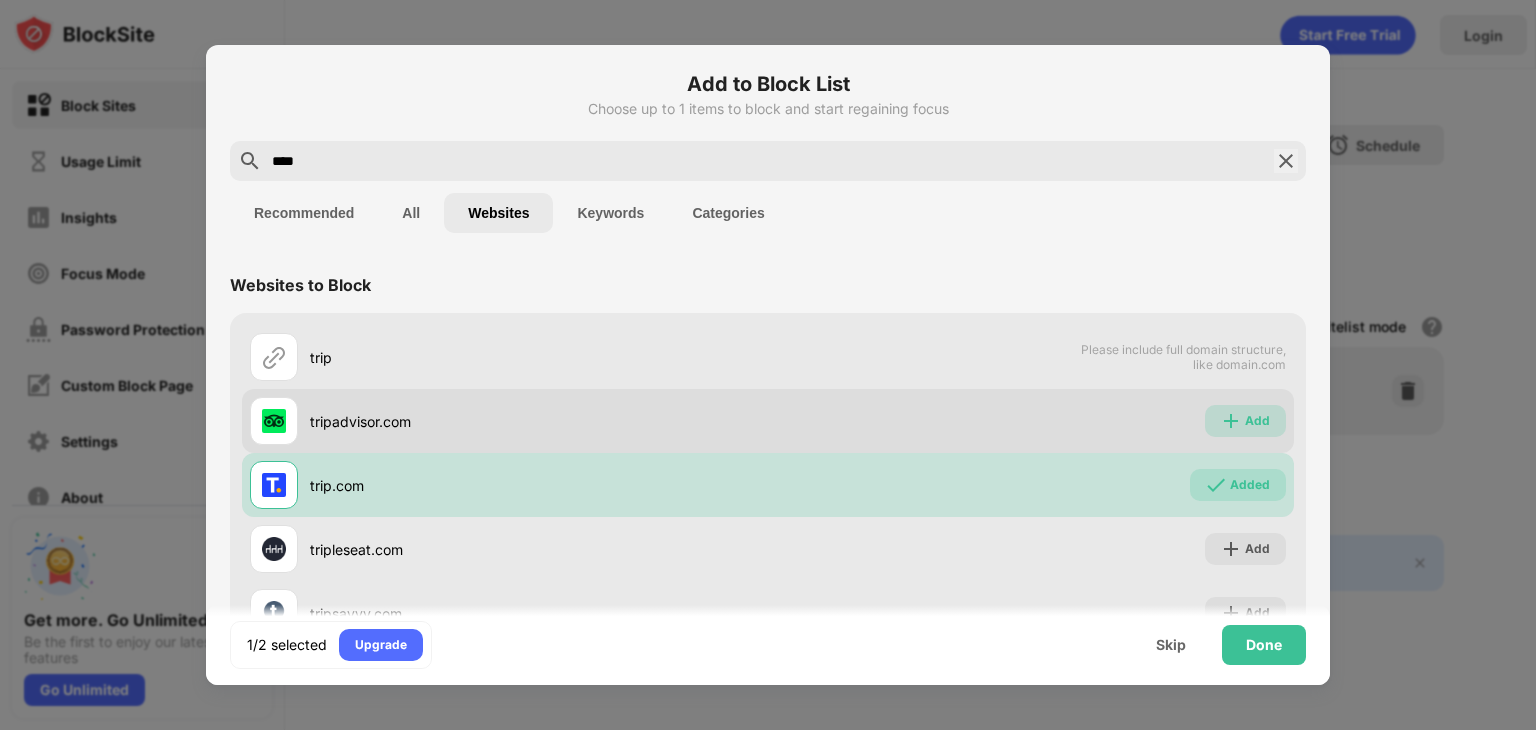 click on "Add" at bounding box center (1257, 421) 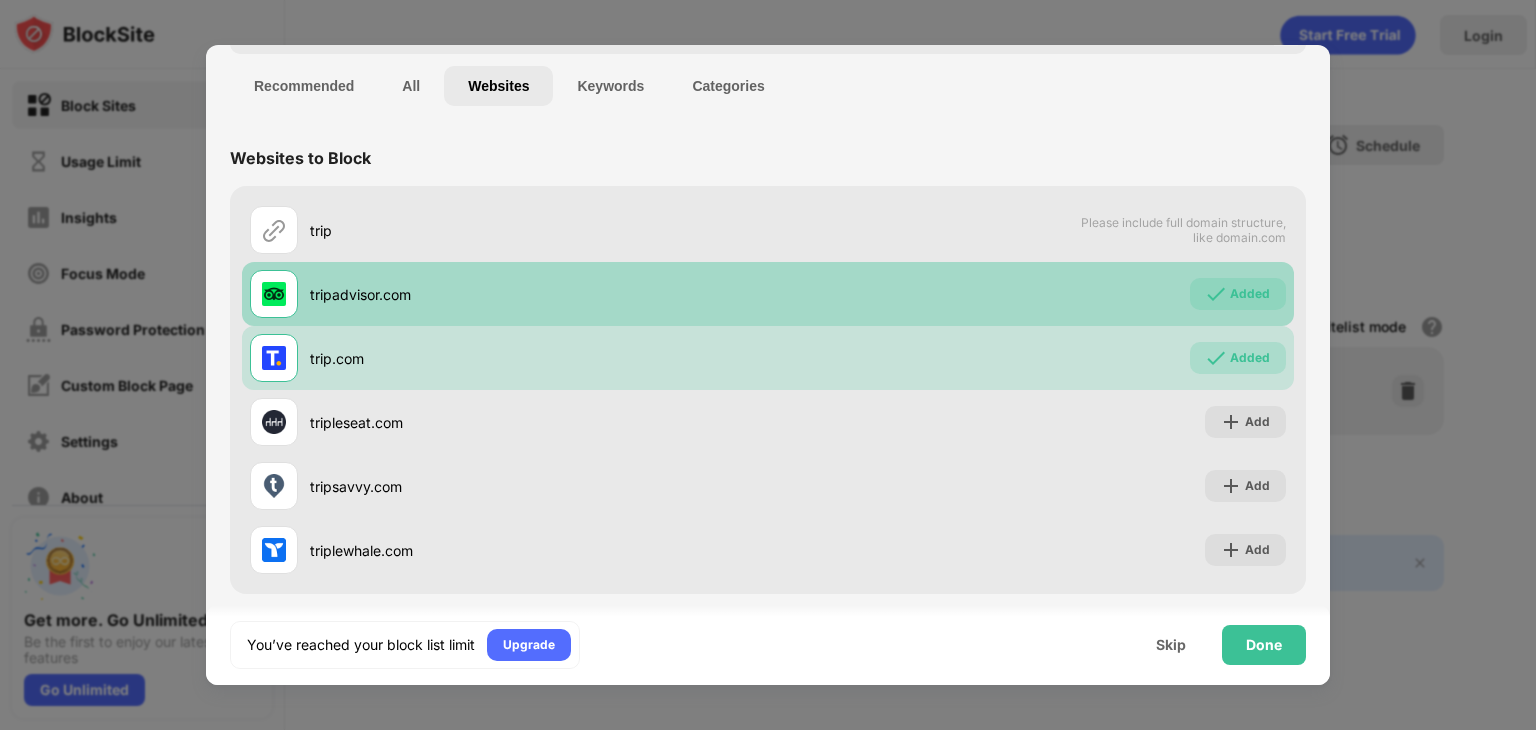 scroll, scrollTop: 136, scrollLeft: 0, axis: vertical 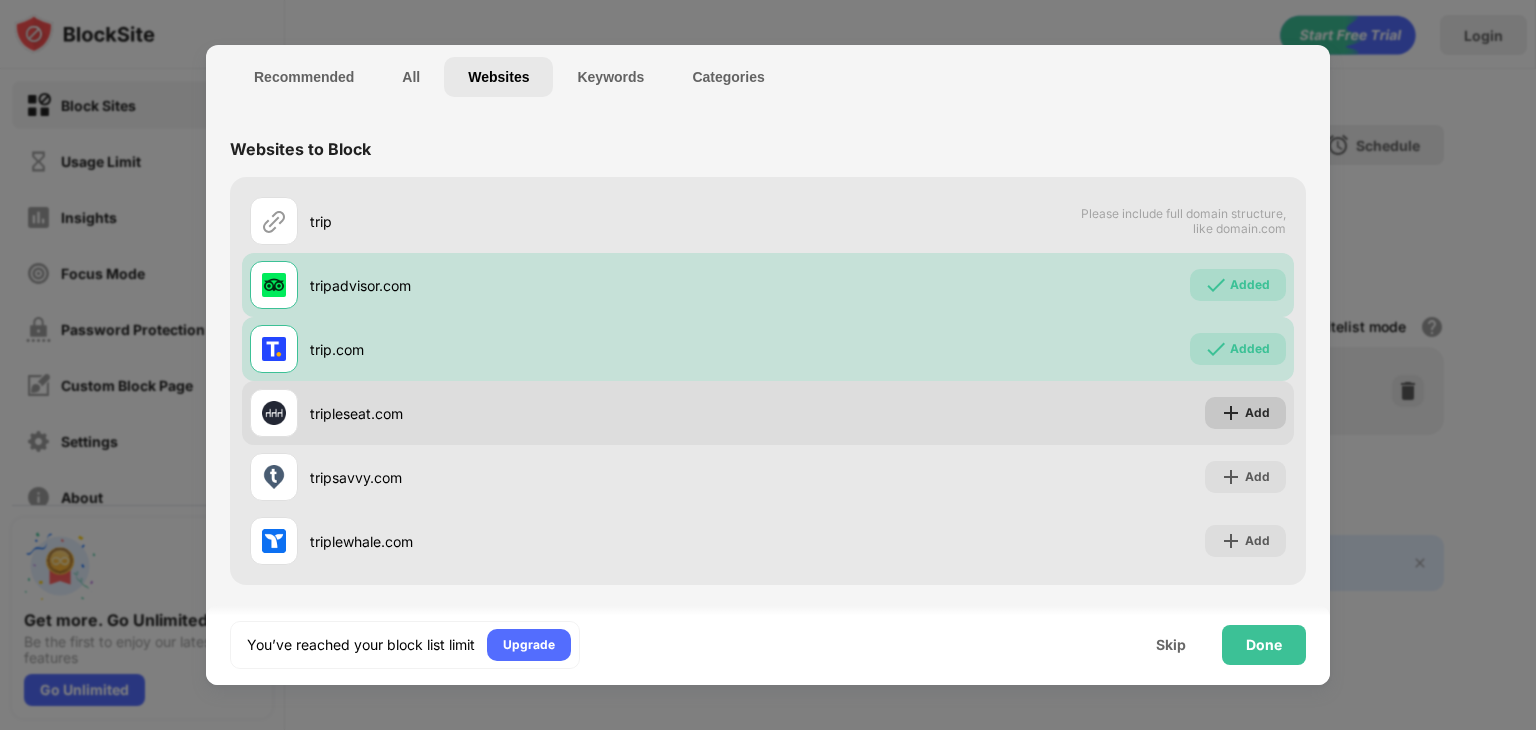 click at bounding box center [1231, 413] 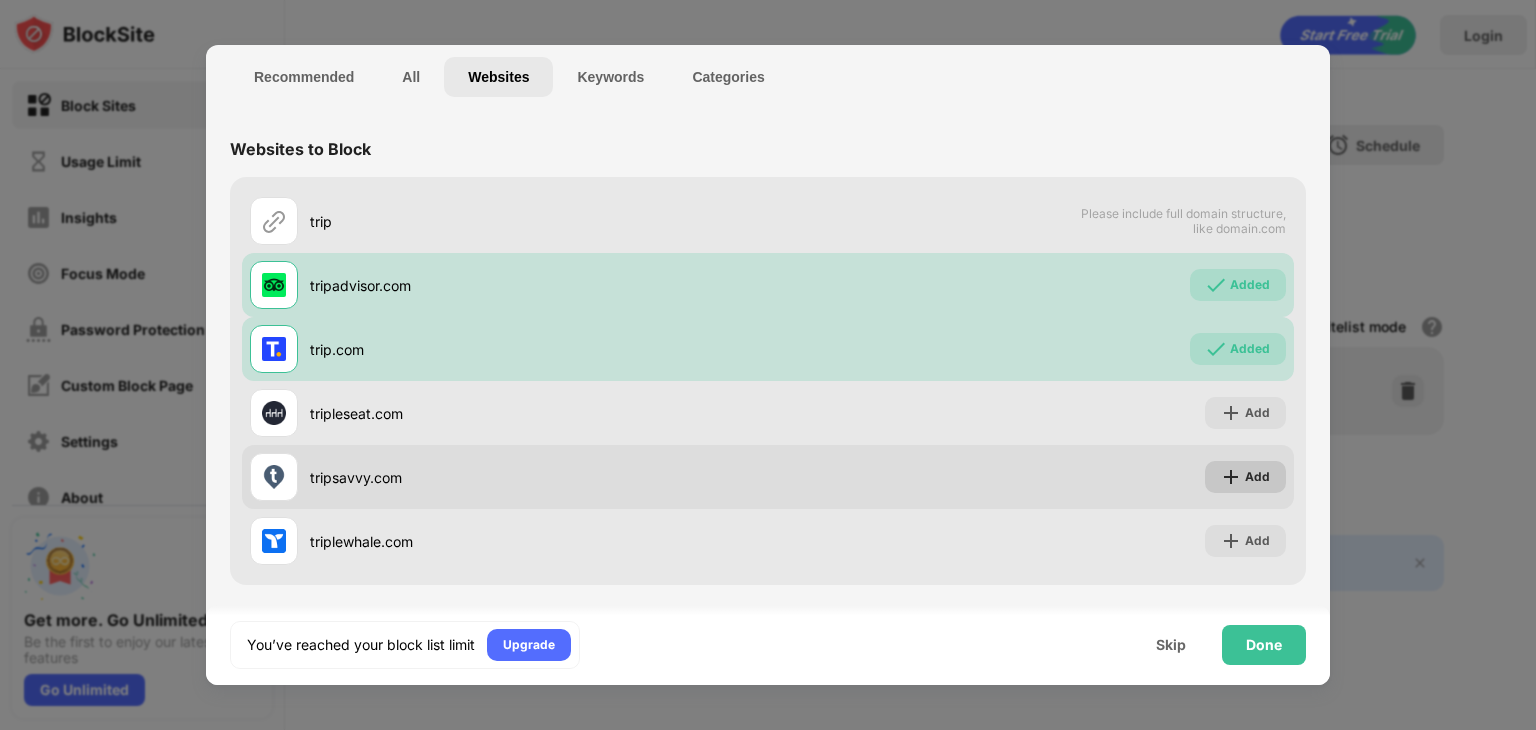 click at bounding box center (1231, 477) 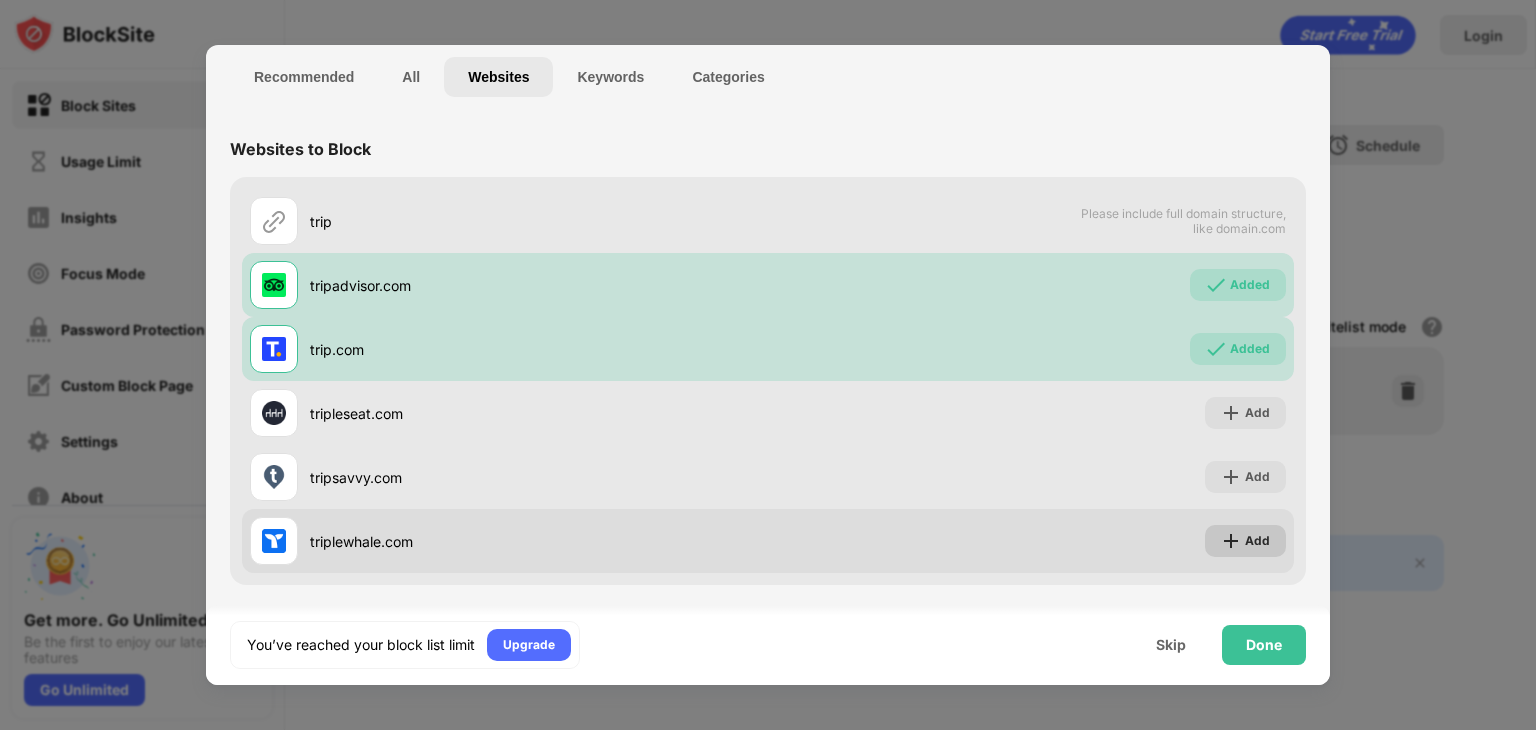 click at bounding box center (1231, 541) 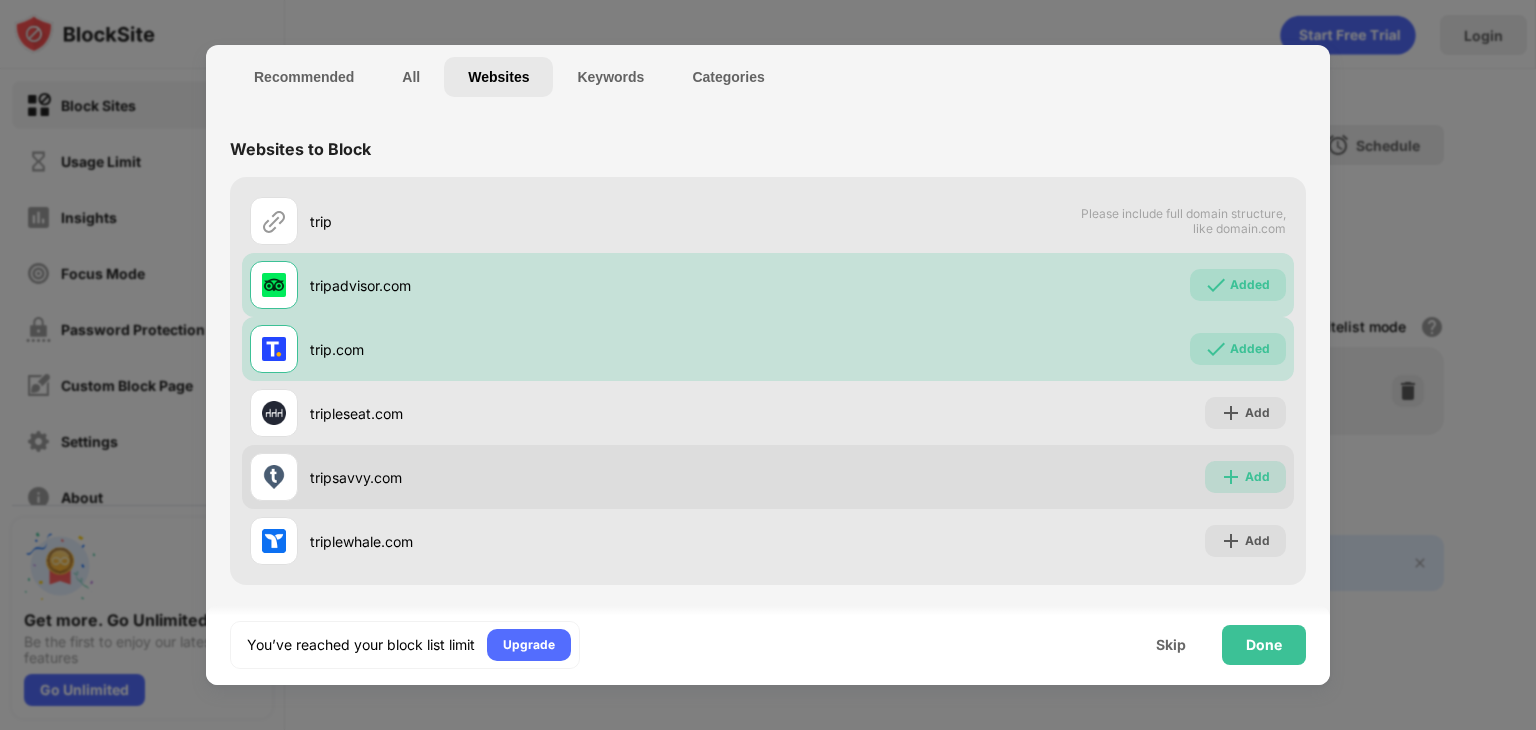 click at bounding box center [1231, 477] 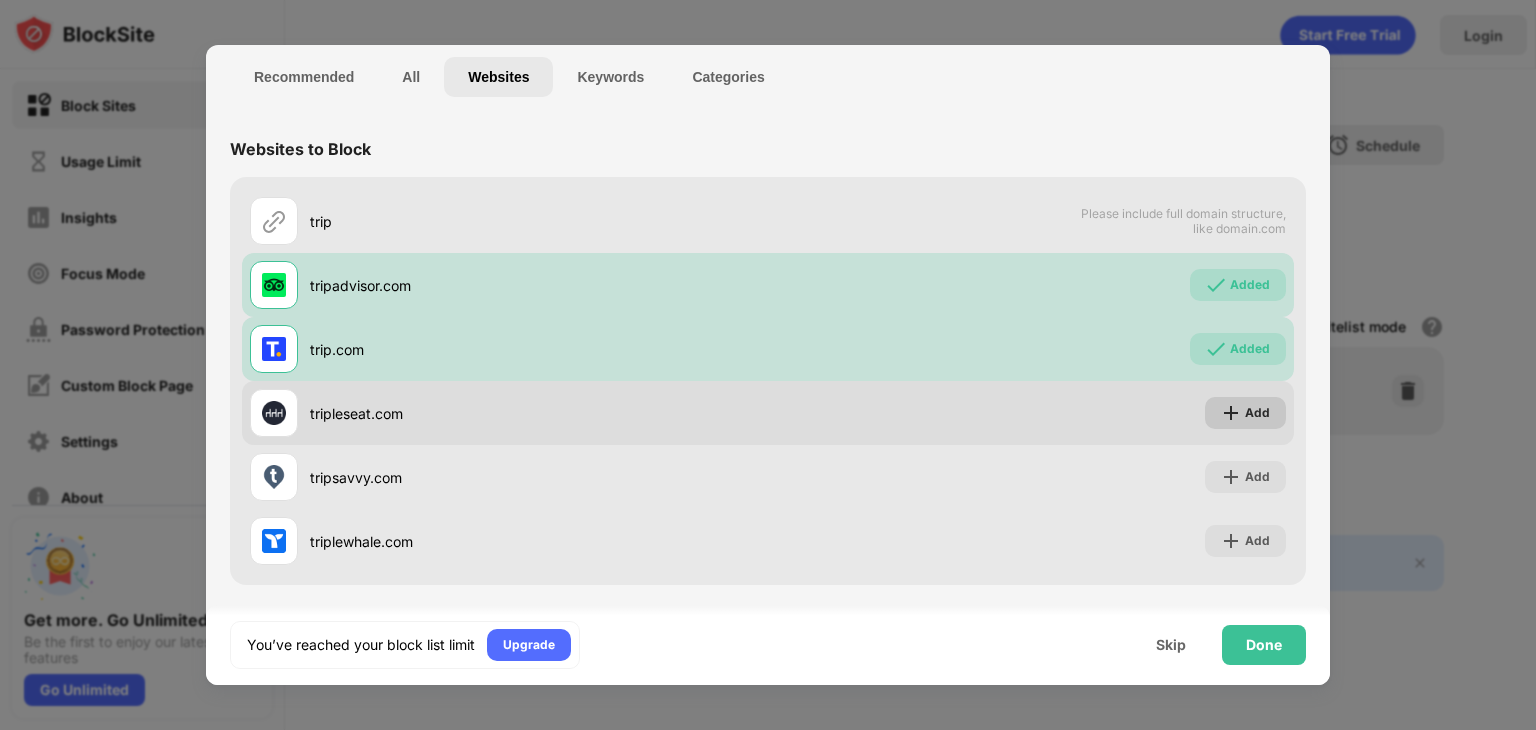 click on "Add" at bounding box center [1245, 413] 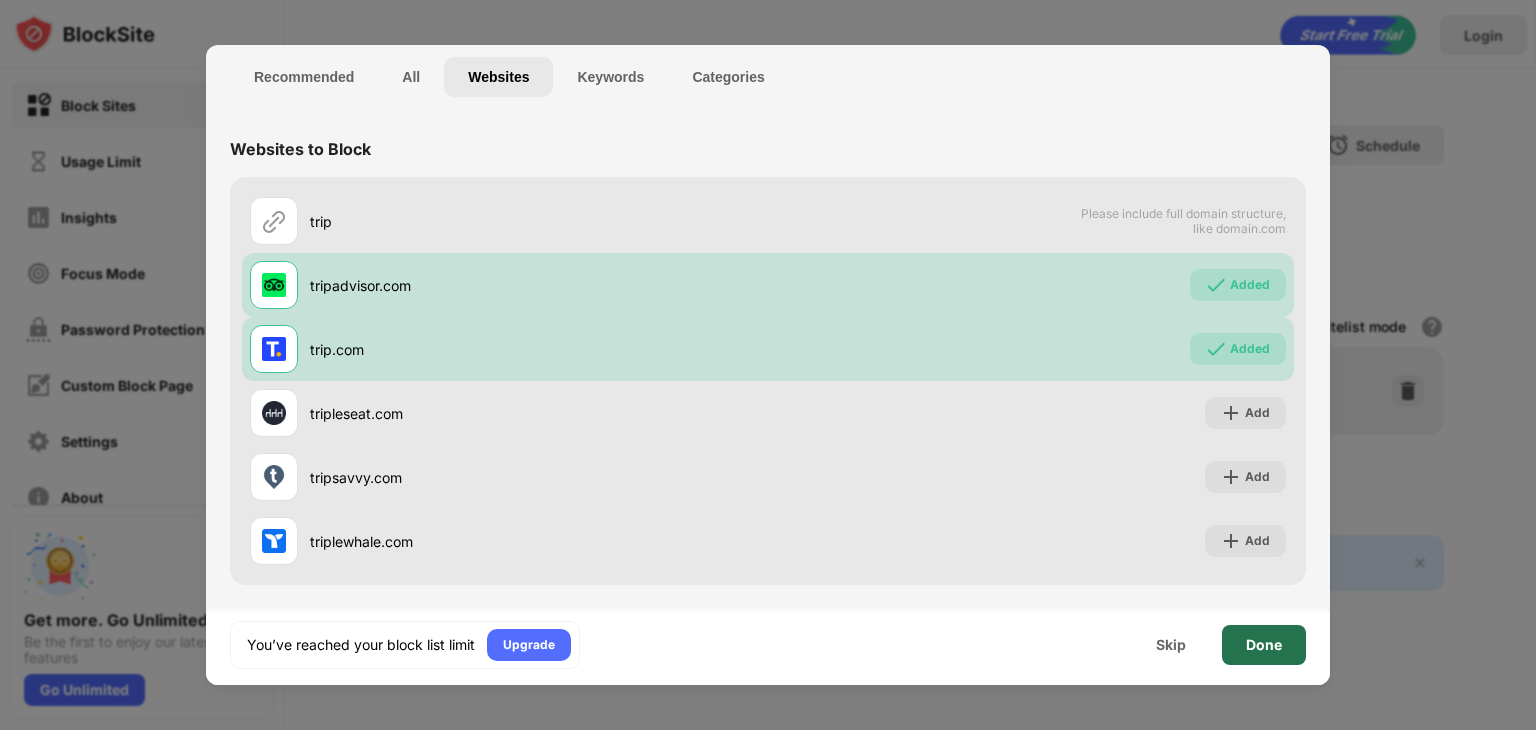click on "Done" at bounding box center (1264, 645) 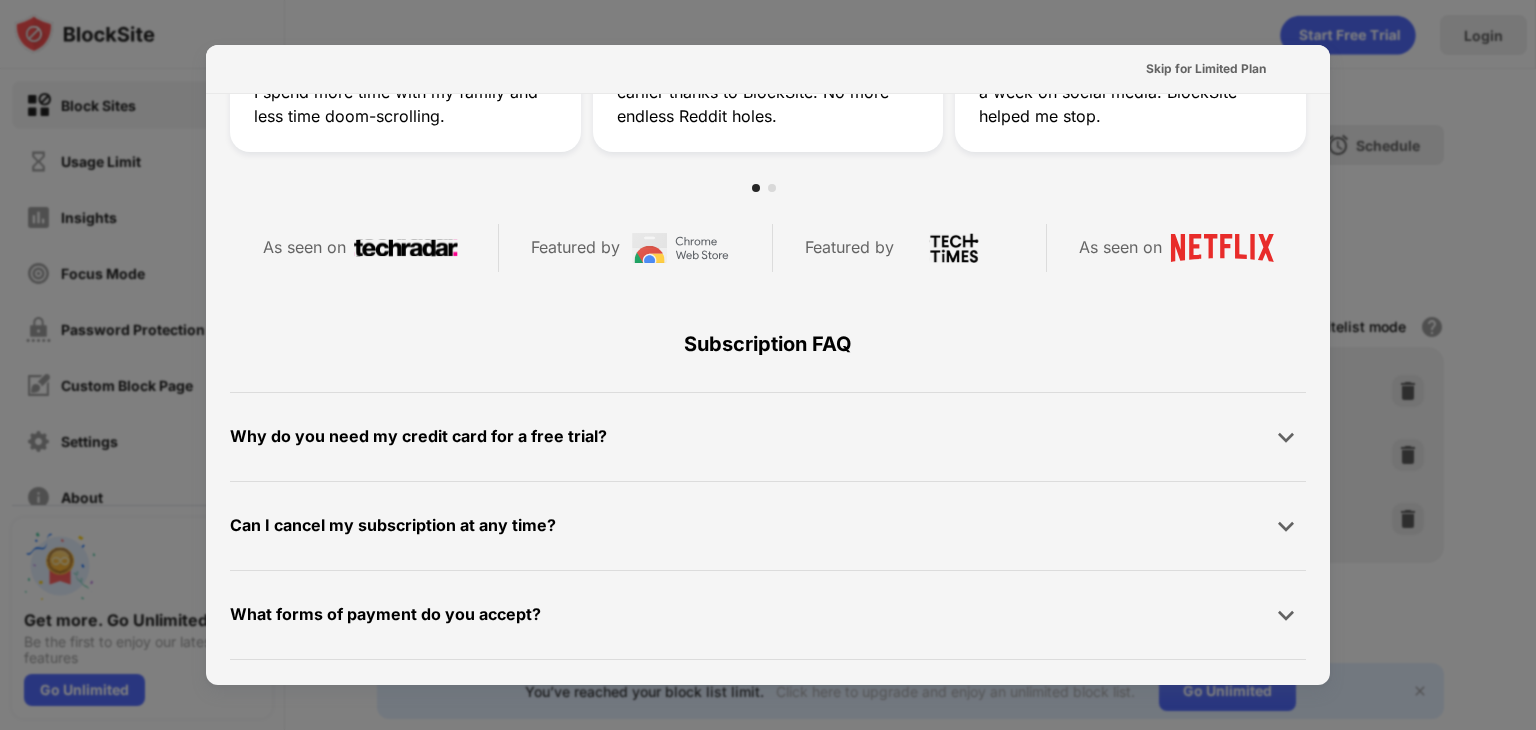 scroll, scrollTop: 975, scrollLeft: 0, axis: vertical 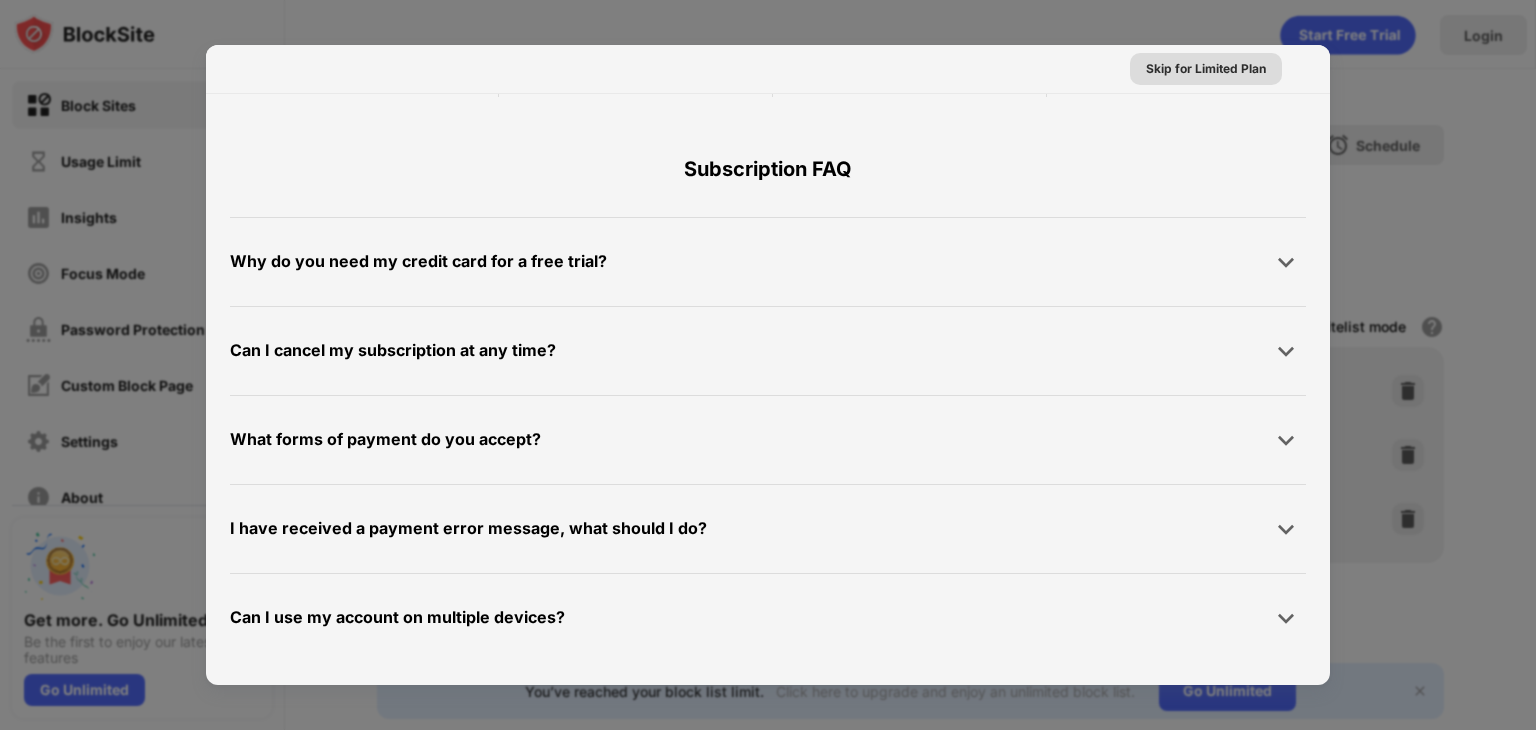 click on "Skip for Limited Plan" at bounding box center (1206, 69) 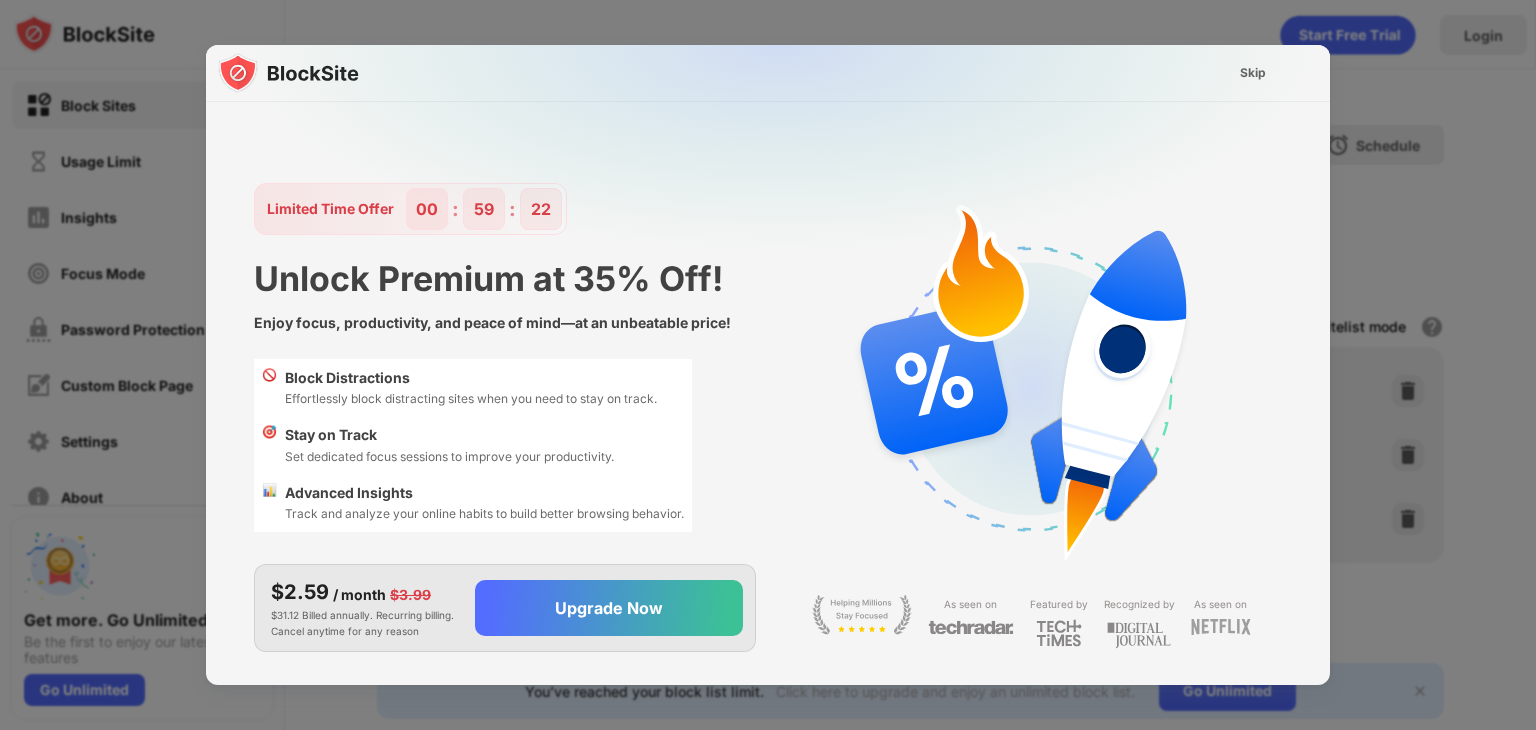 scroll, scrollTop: 0, scrollLeft: 0, axis: both 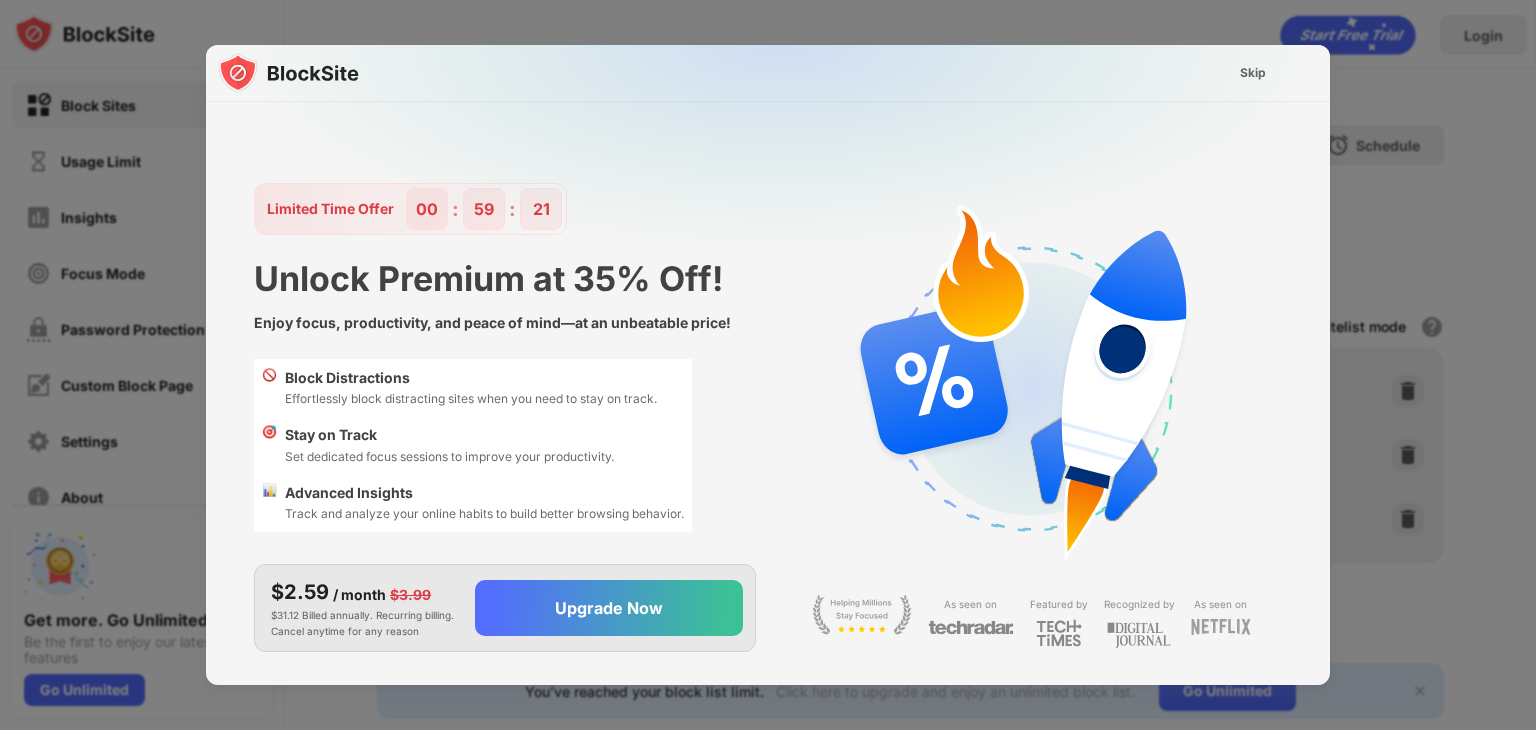 click at bounding box center [780, 243] 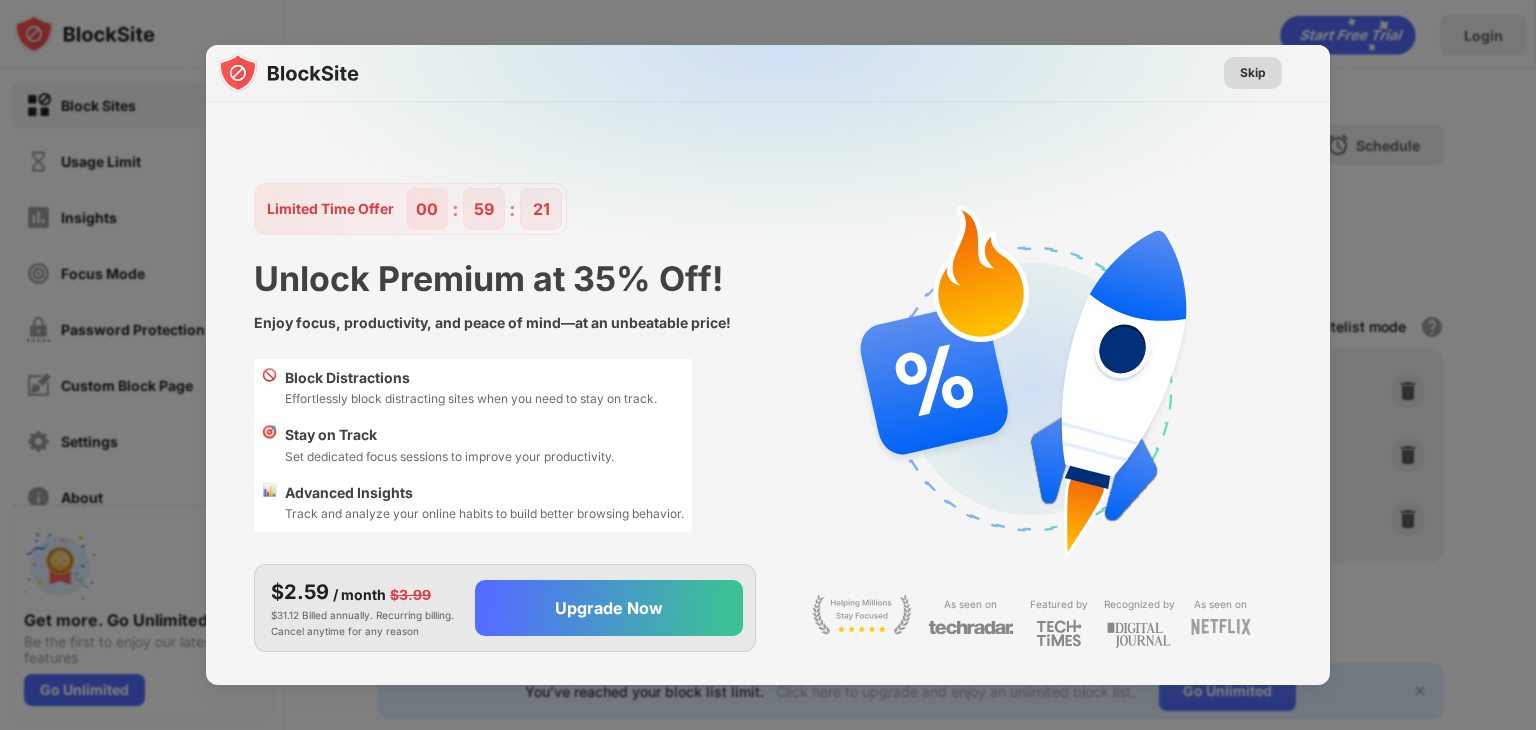 click on "Skip" at bounding box center (1253, 73) 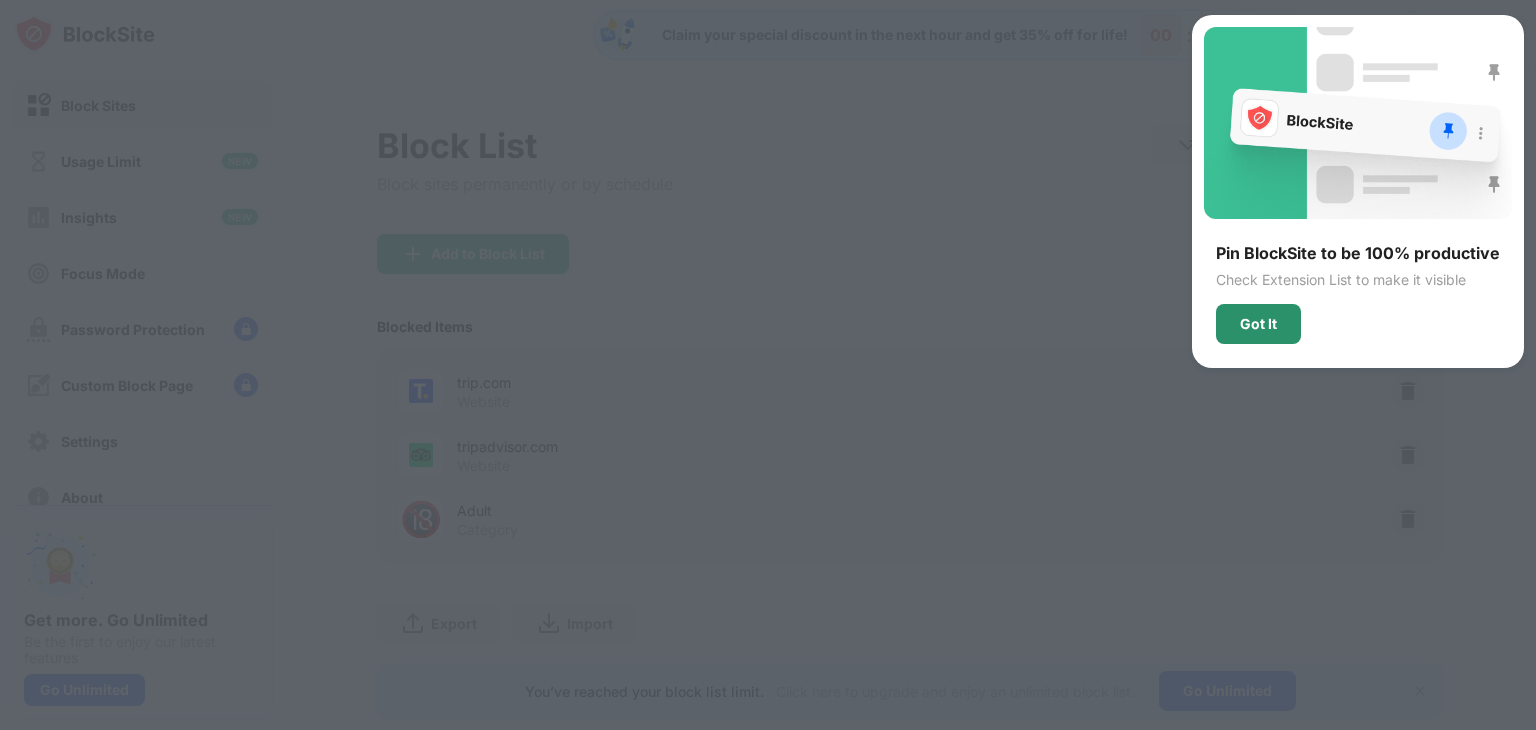 click on "Got It" at bounding box center (1258, 324) 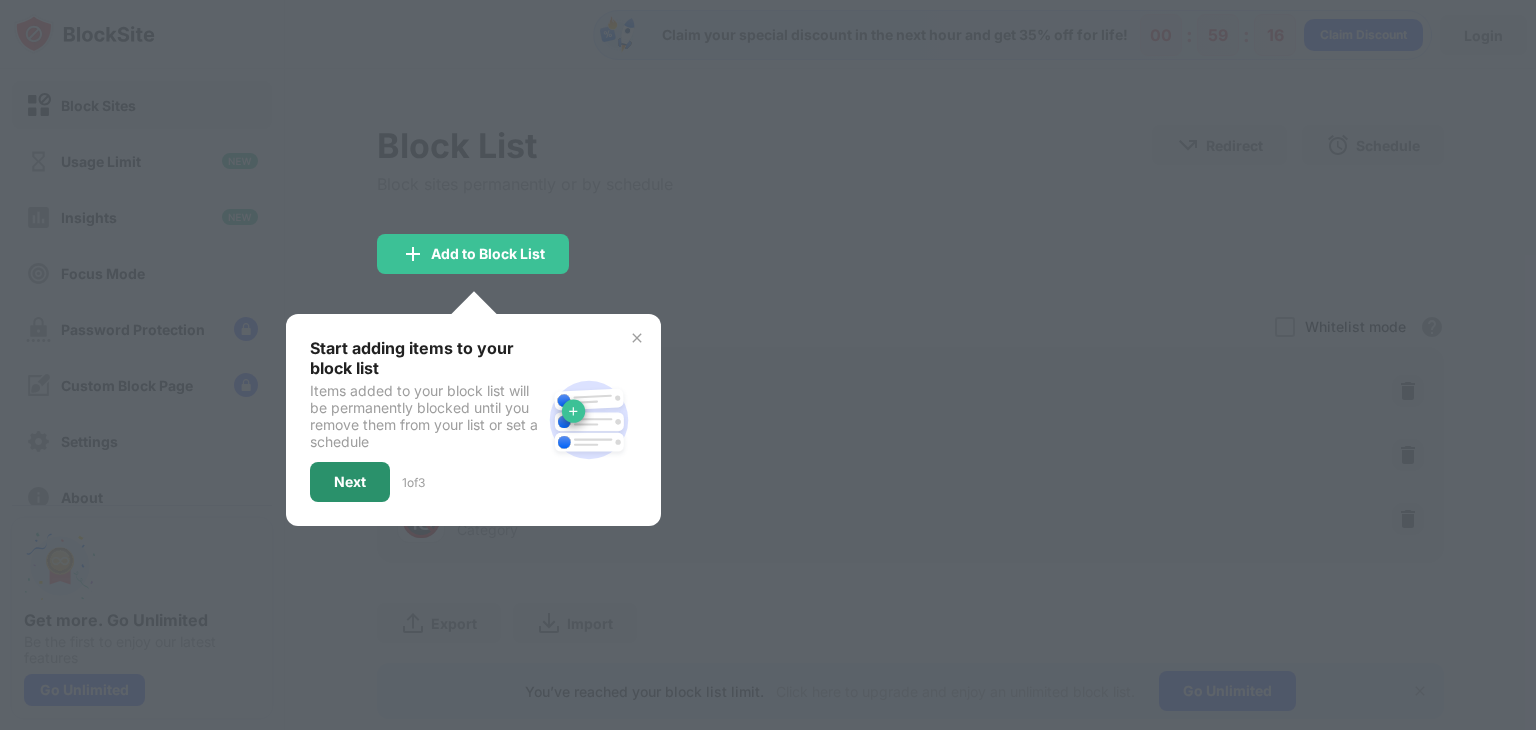 click on "Next" at bounding box center [350, 482] 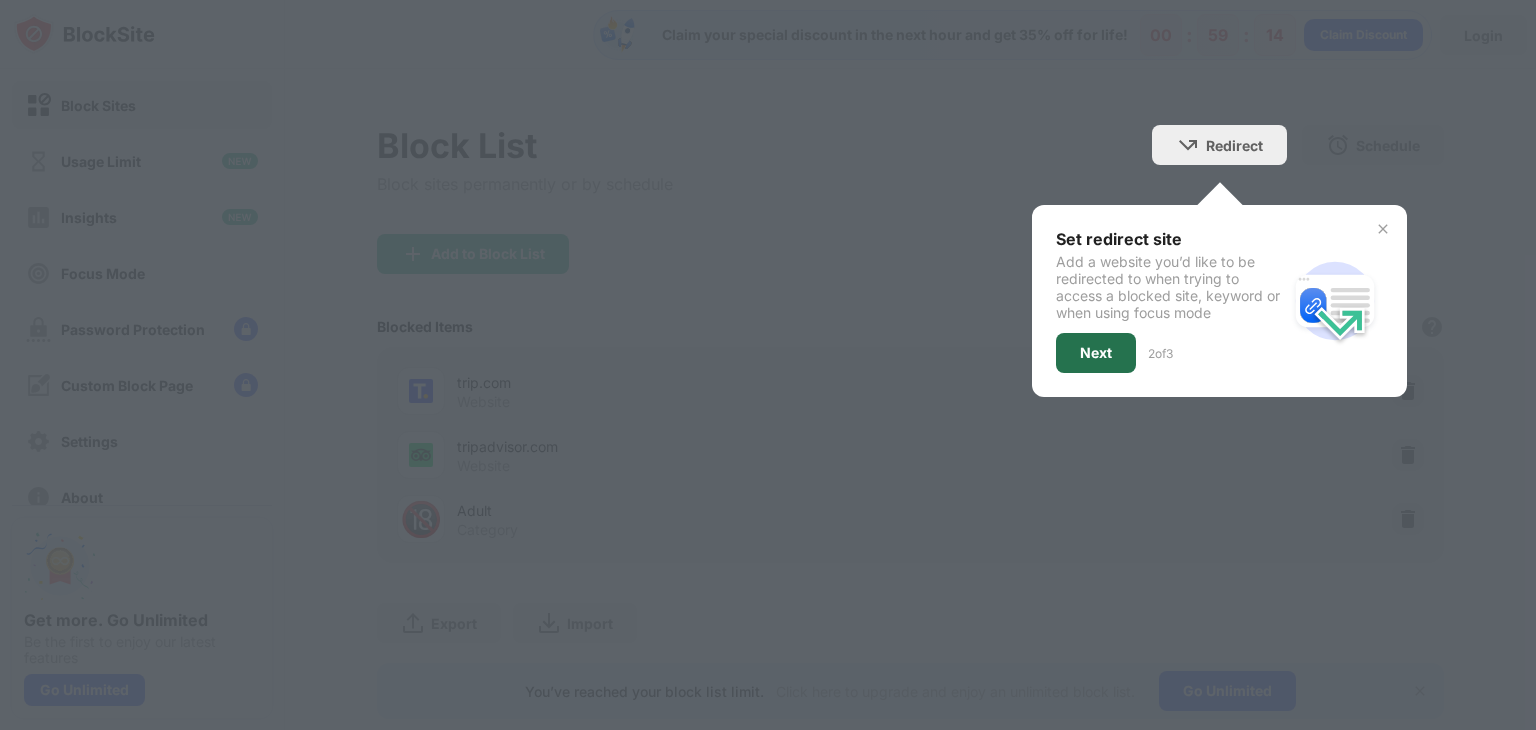 click on "Next" at bounding box center (1096, 353) 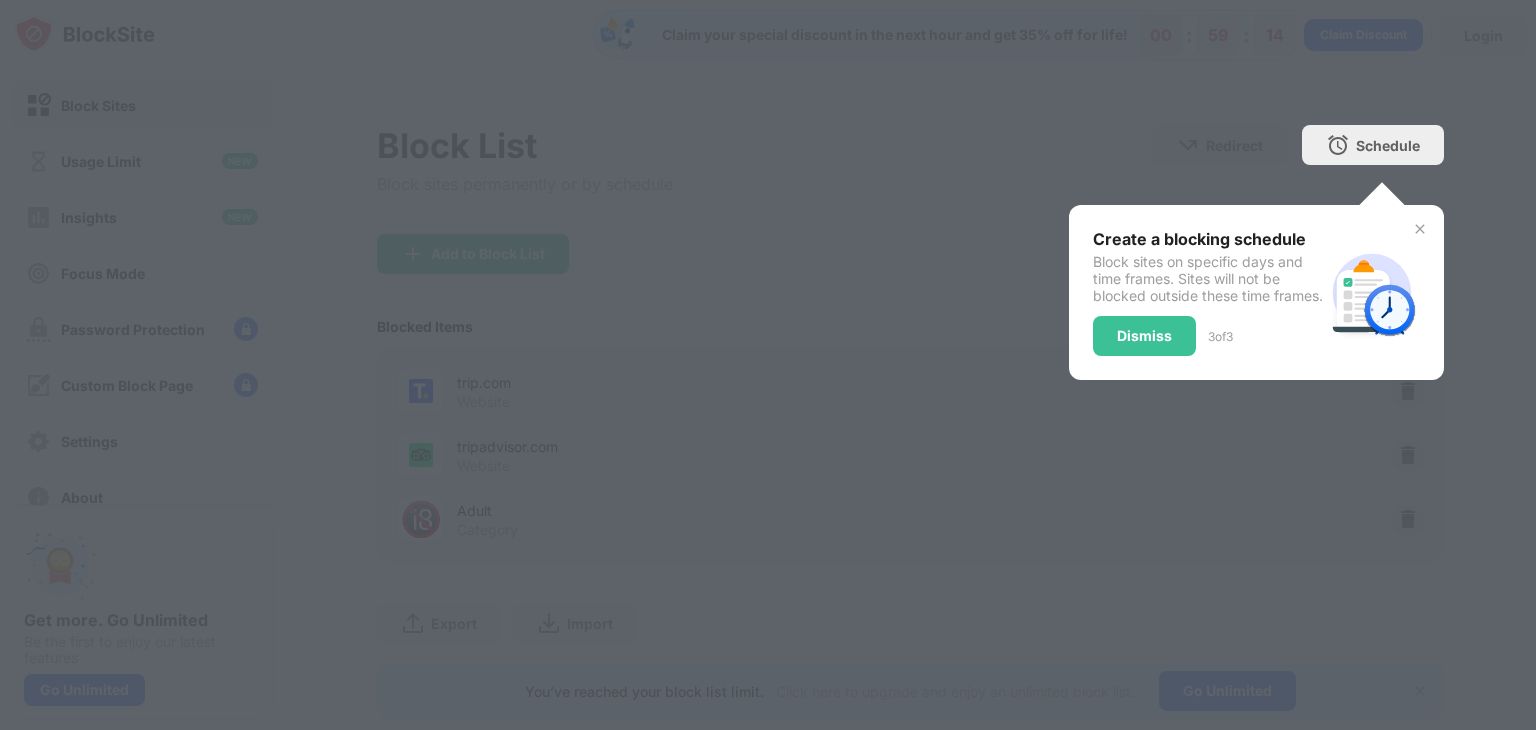 click on "Create a blocking schedule Block sites on specific days and time frames. Sites will not be blocked outside these time frames. Dismiss 3  of  3" at bounding box center (1256, 292) 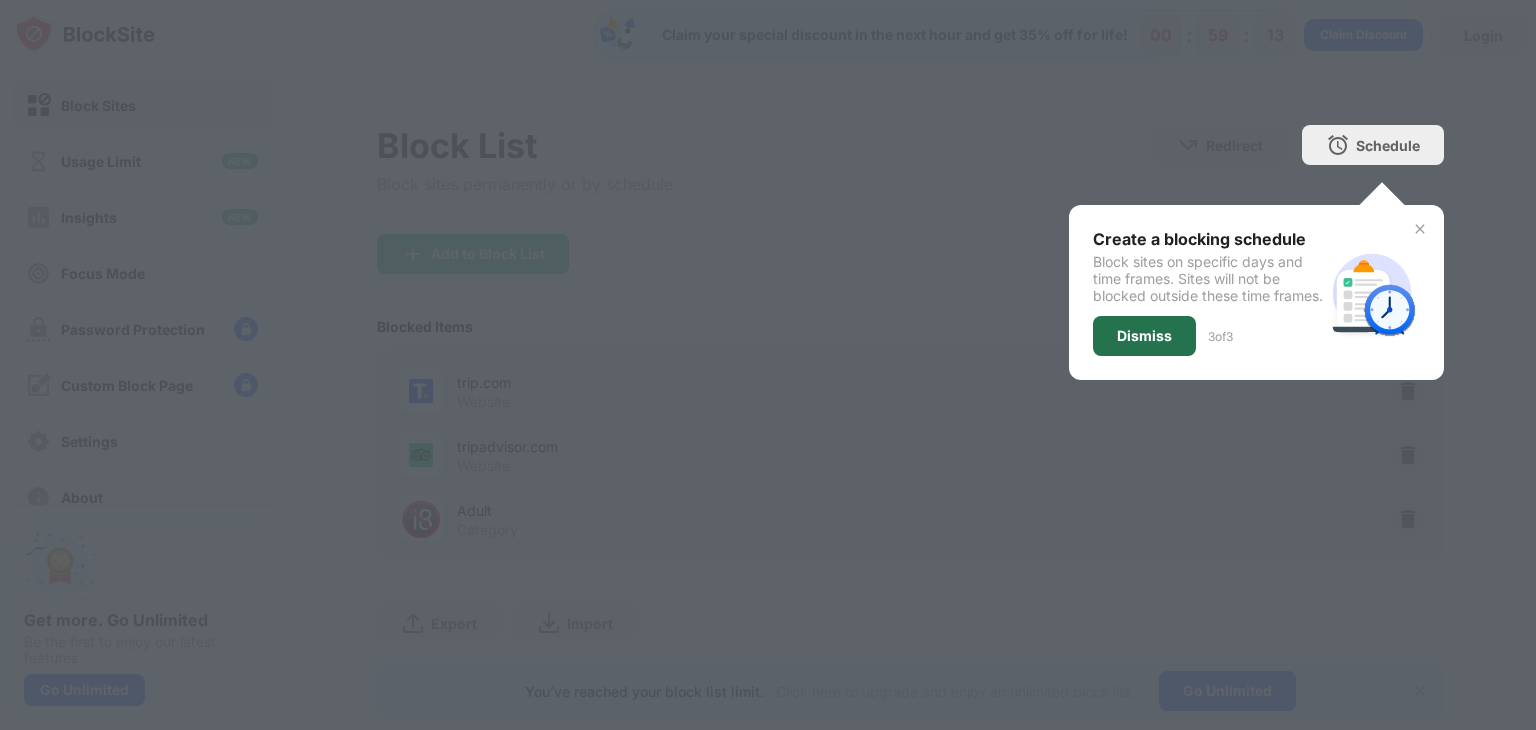 click on "Dismiss" at bounding box center [1144, 336] 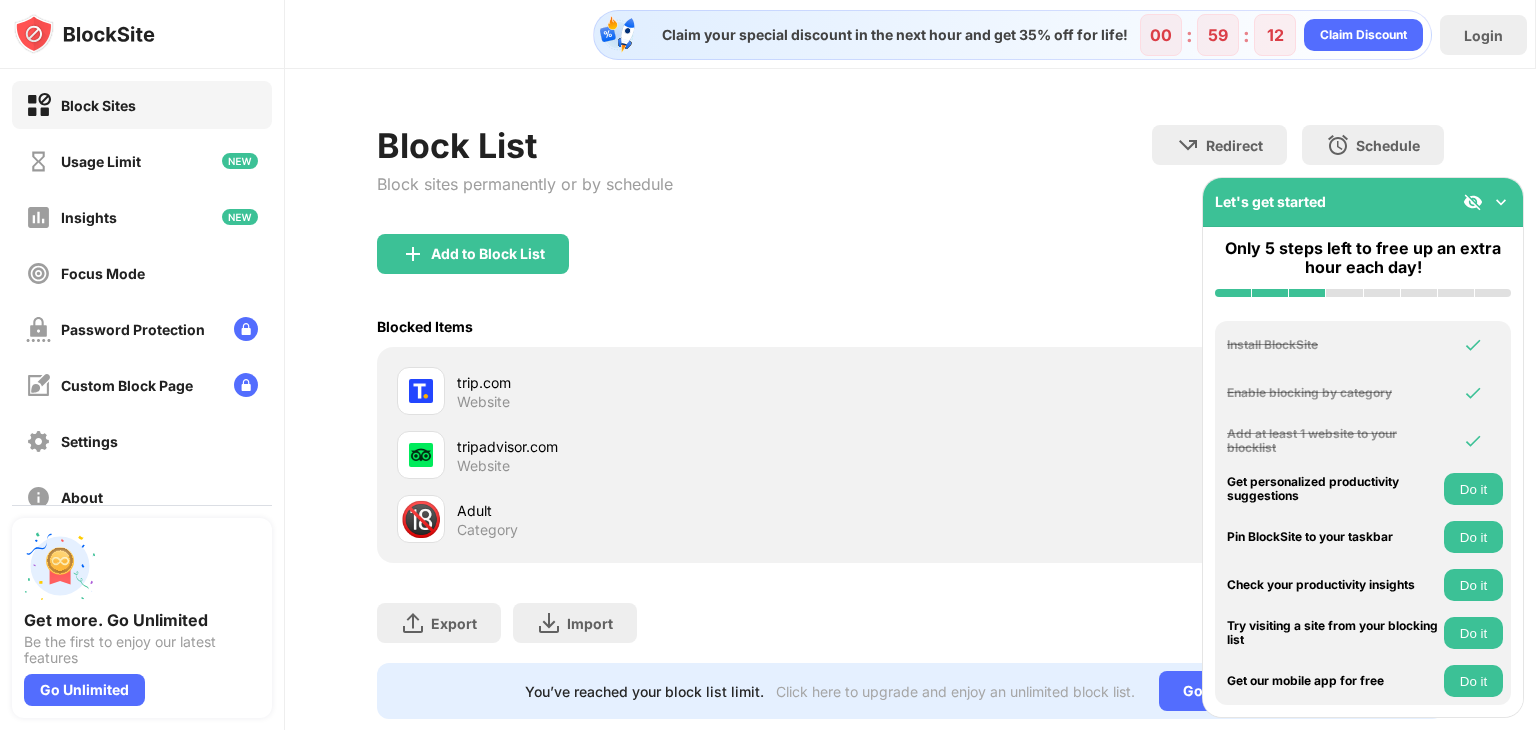 click on "Category" at bounding box center (487, 530) 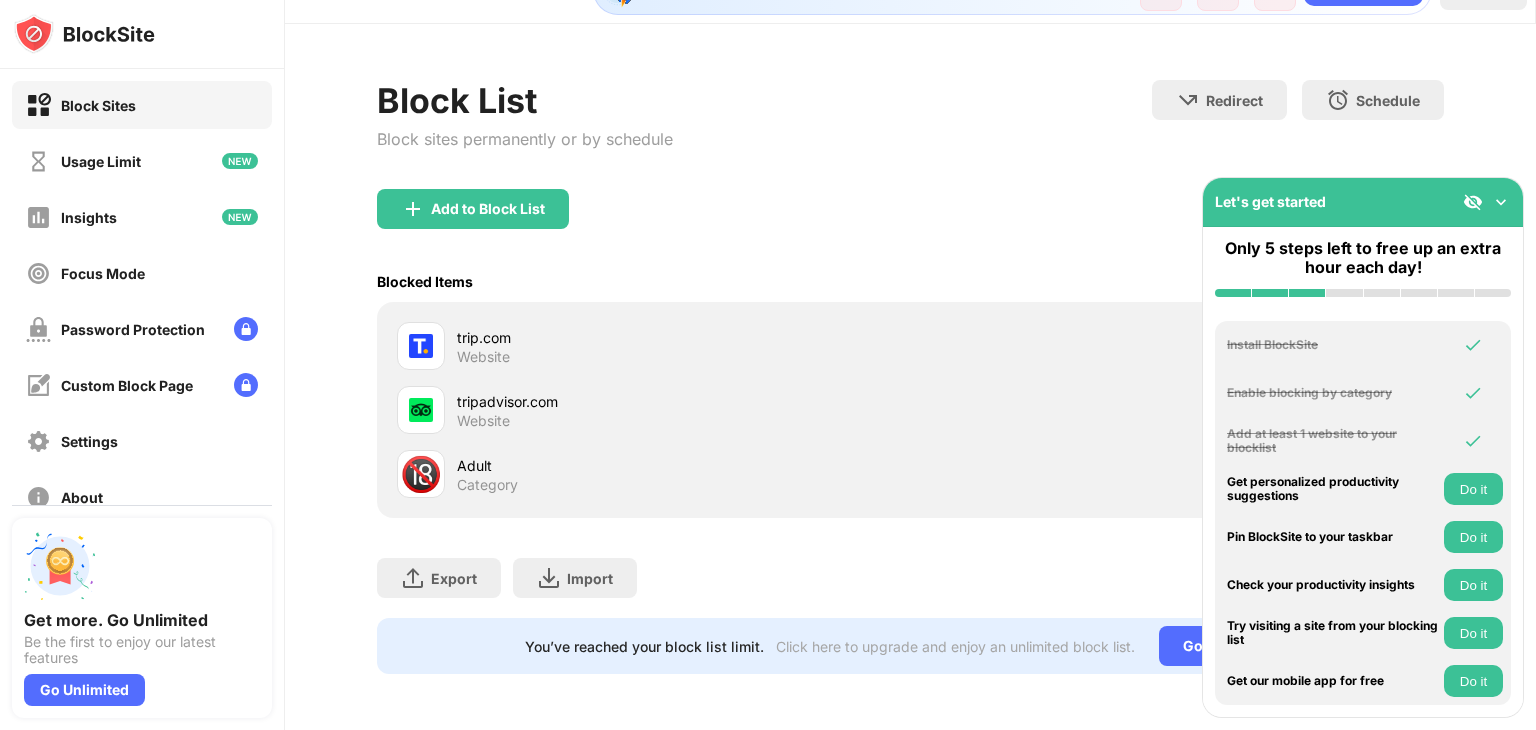 scroll, scrollTop: 59, scrollLeft: 0, axis: vertical 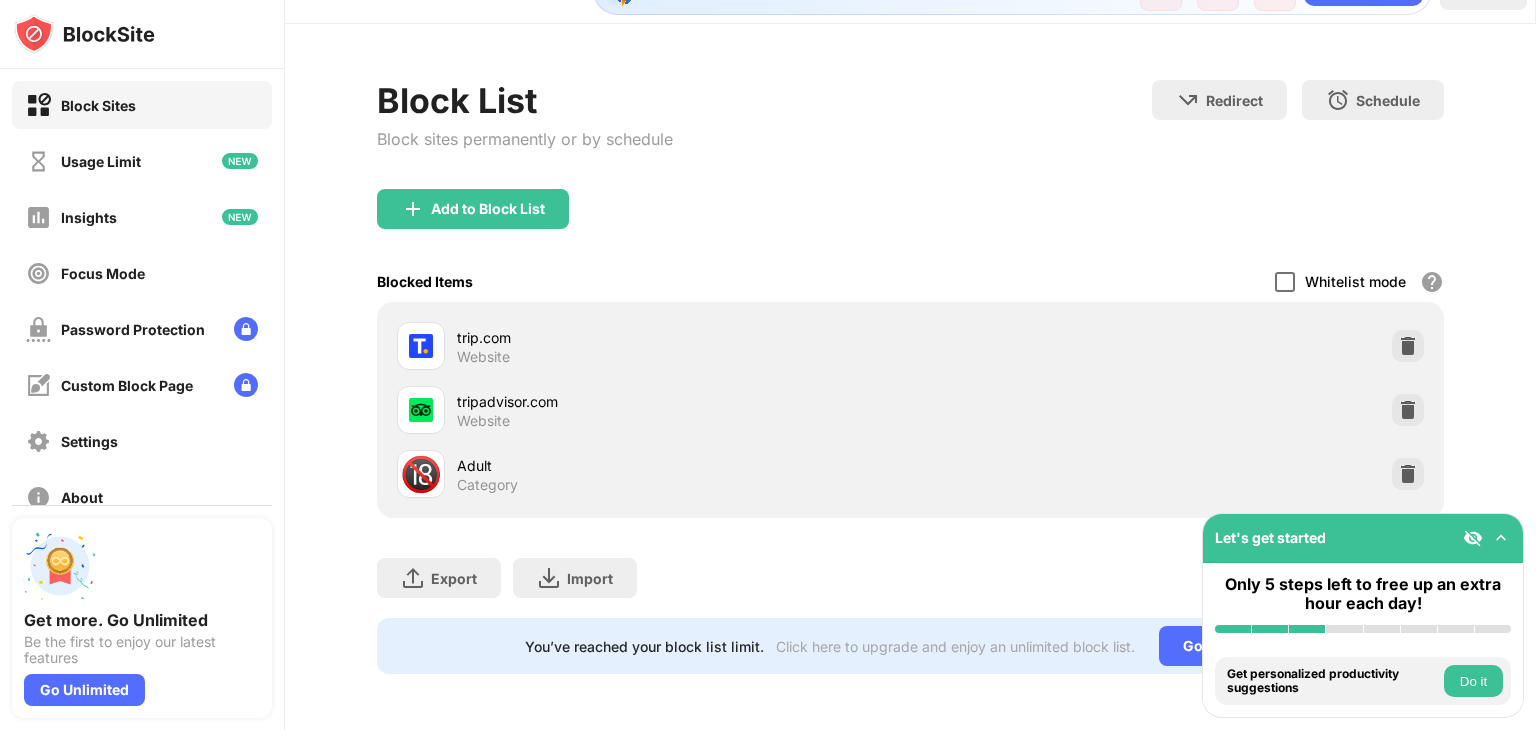 click at bounding box center [1285, 282] 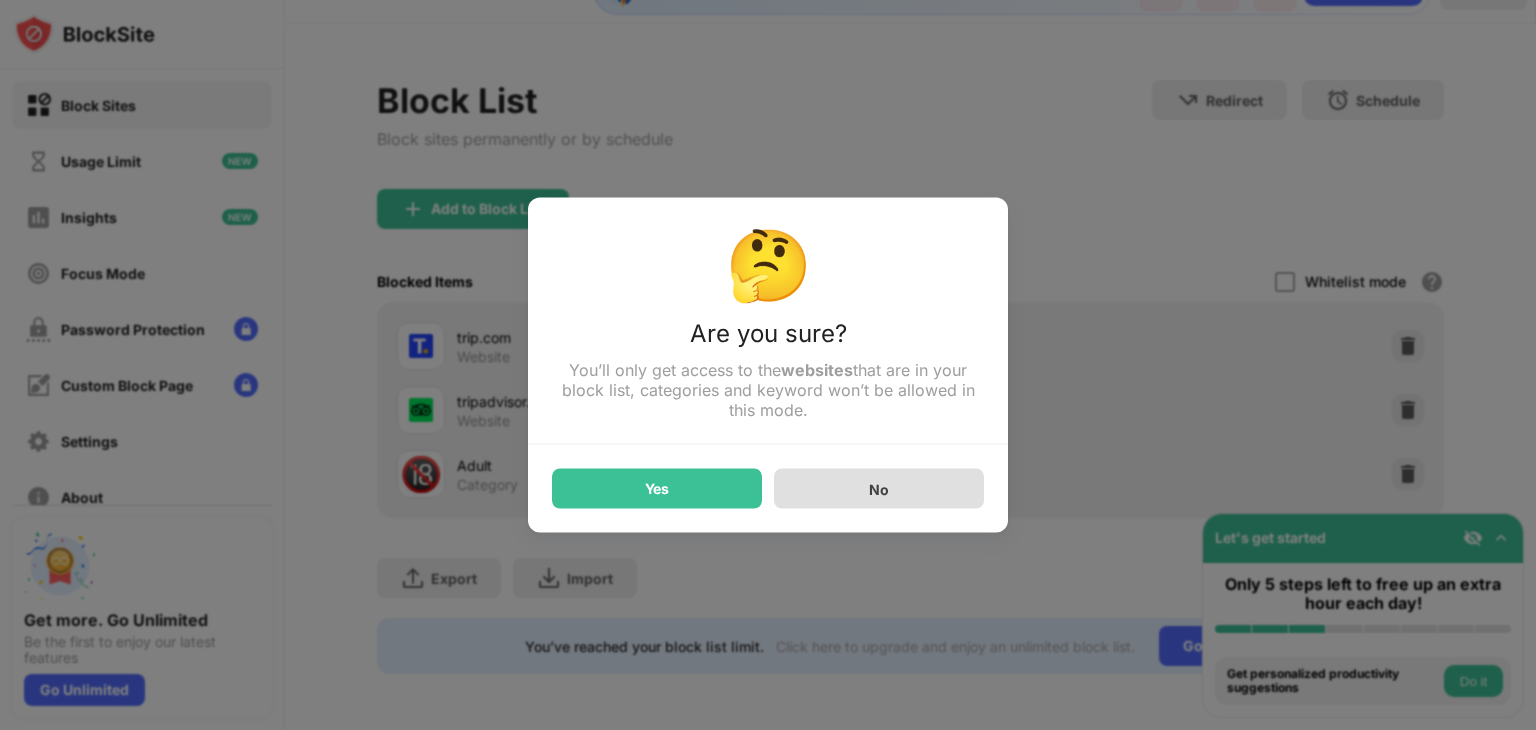 click on "No" at bounding box center (879, 488) 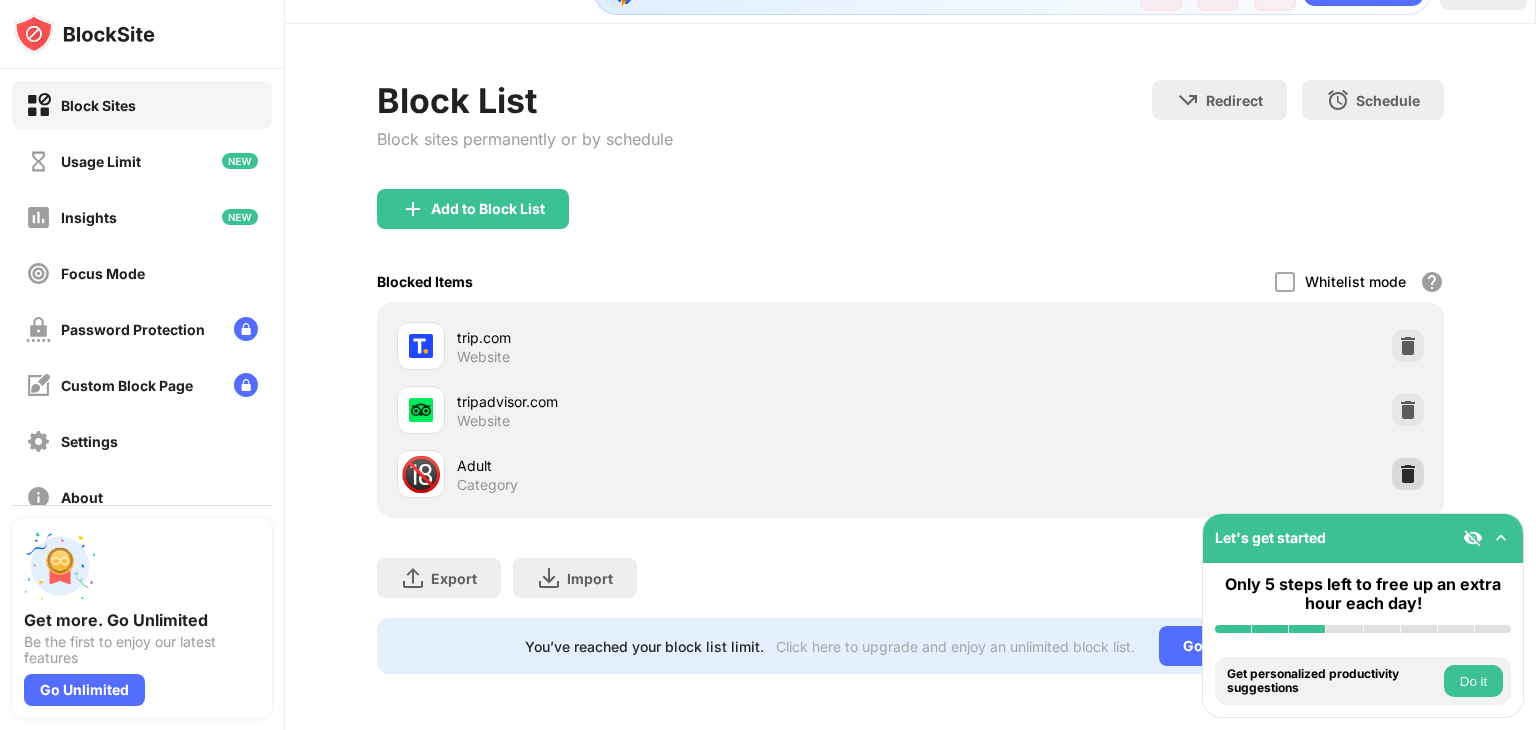 click at bounding box center [1408, 474] 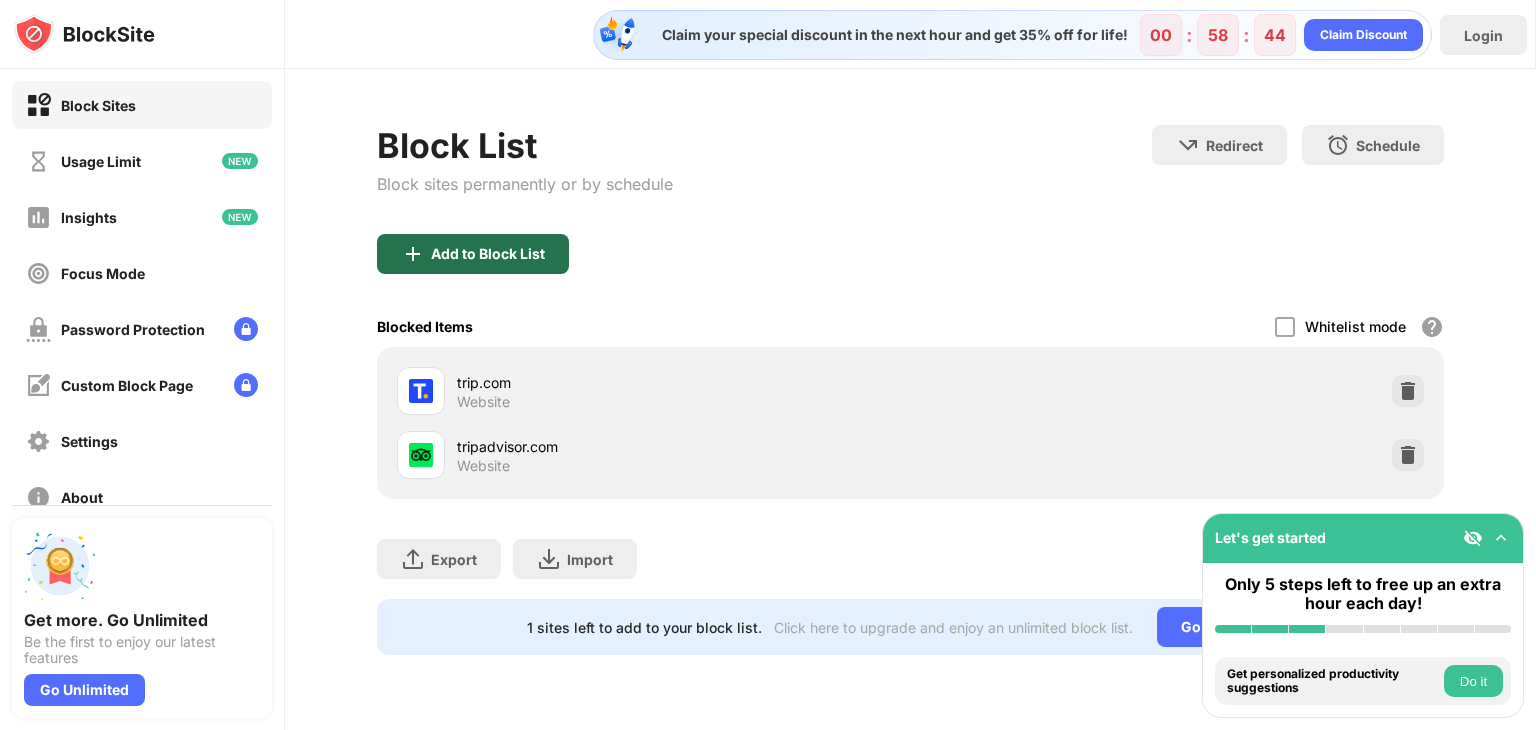 click on "Add to Block List" at bounding box center [488, 254] 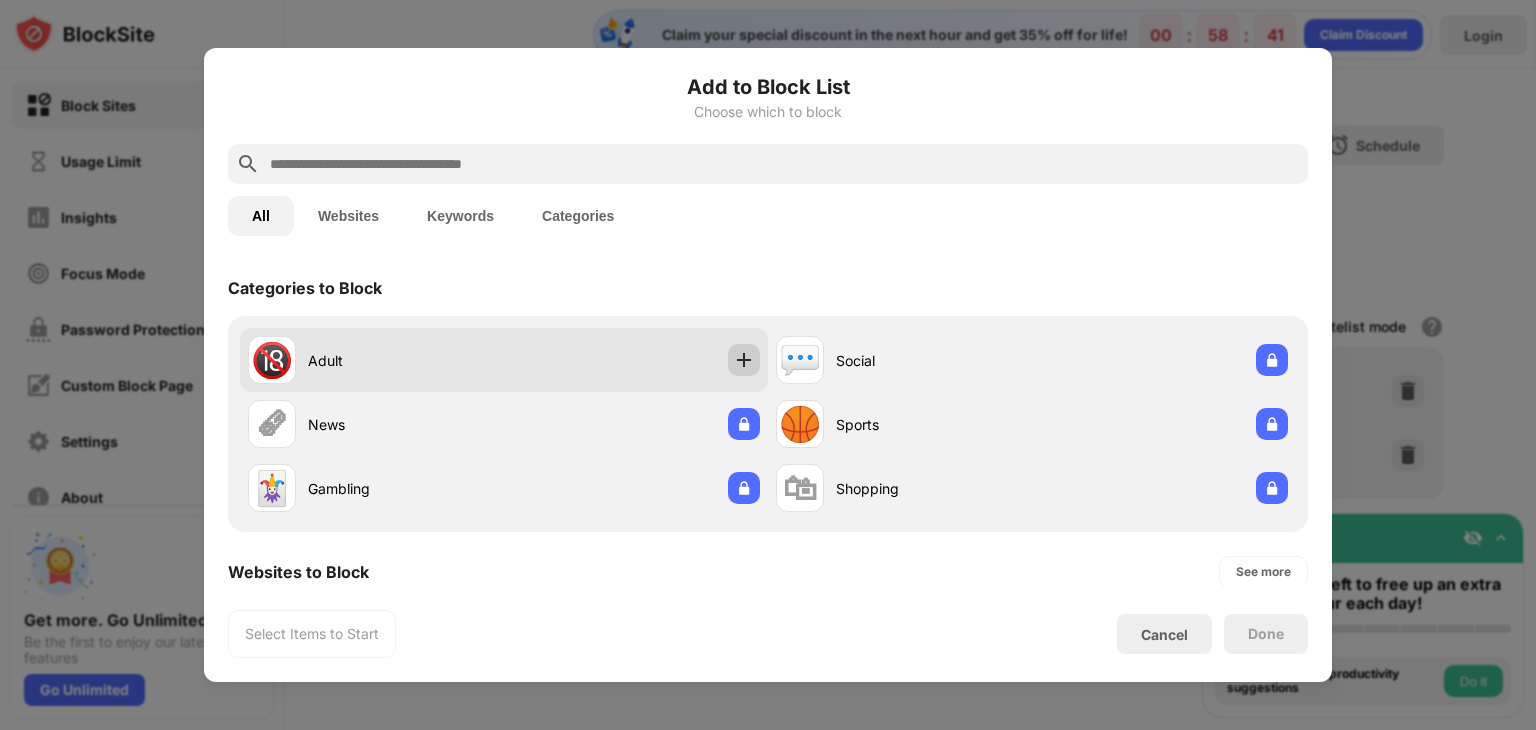 click at bounding box center [744, 360] 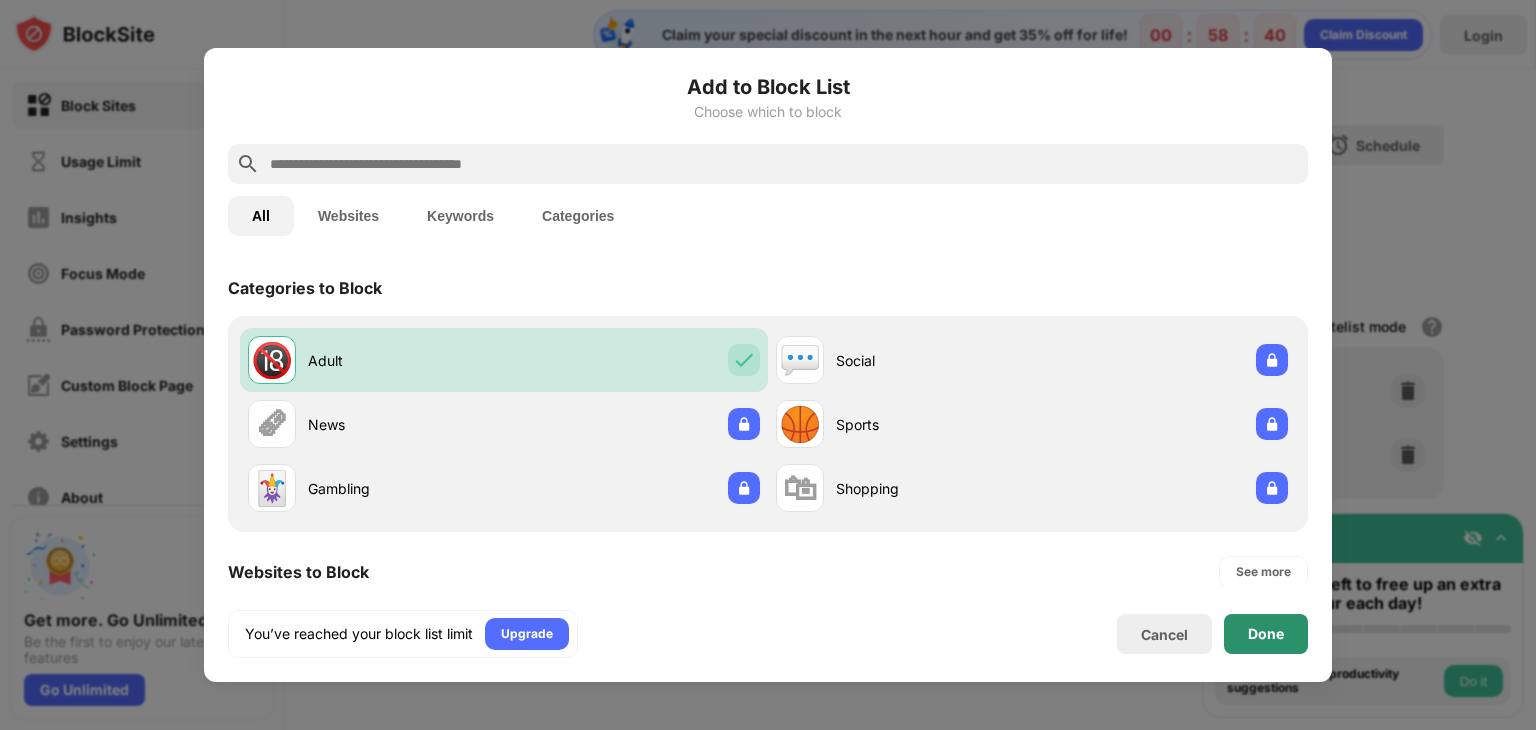 click on "Done" at bounding box center (1266, 634) 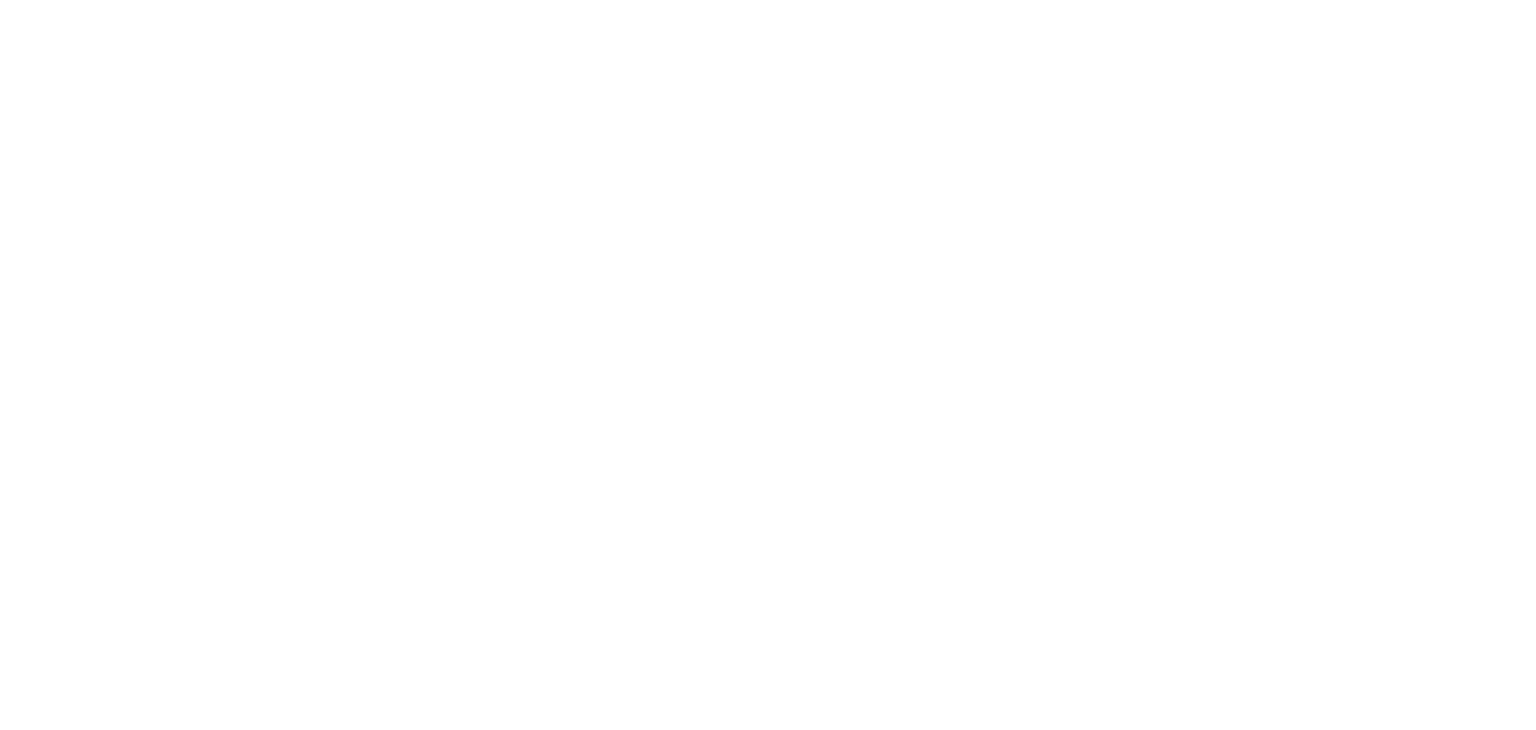scroll, scrollTop: 0, scrollLeft: 0, axis: both 